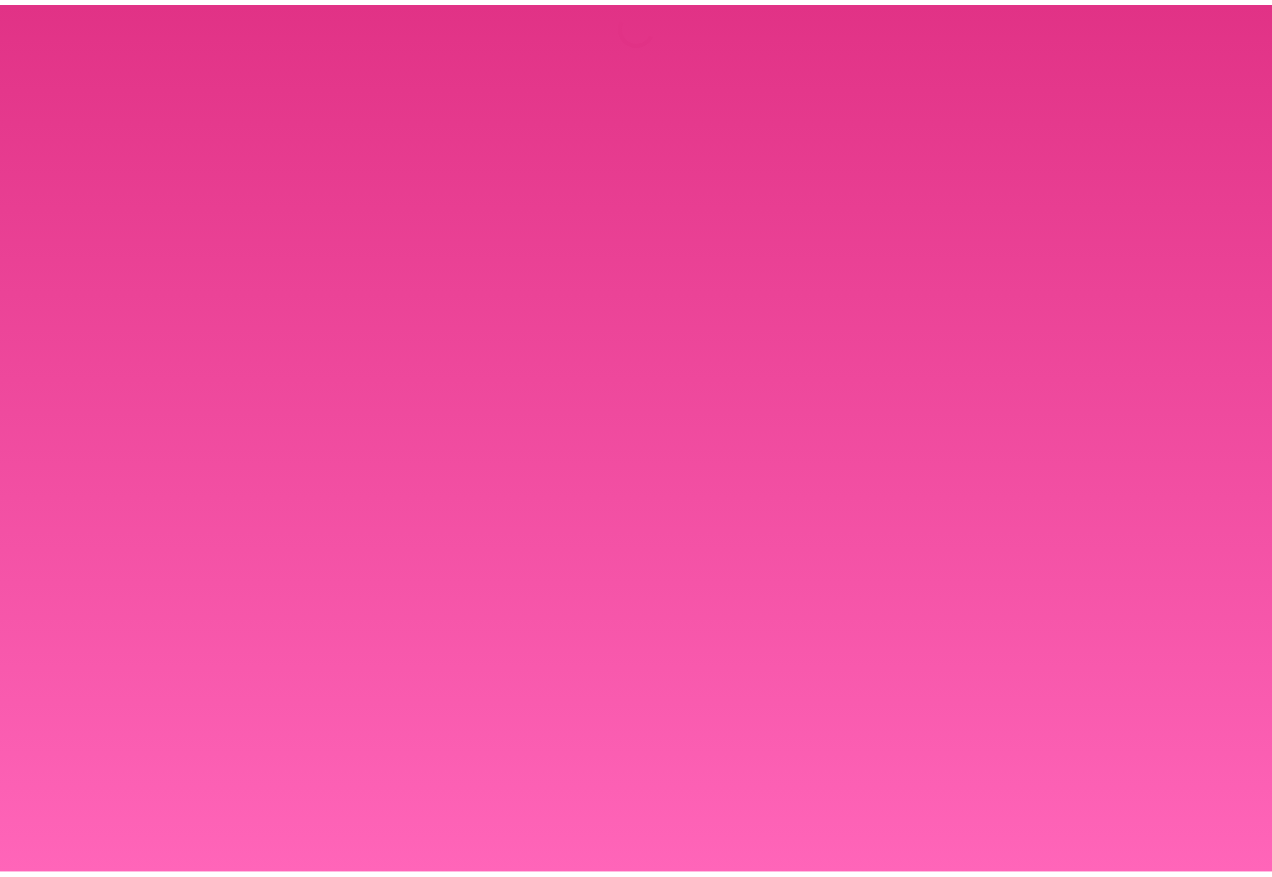 scroll, scrollTop: 0, scrollLeft: 0, axis: both 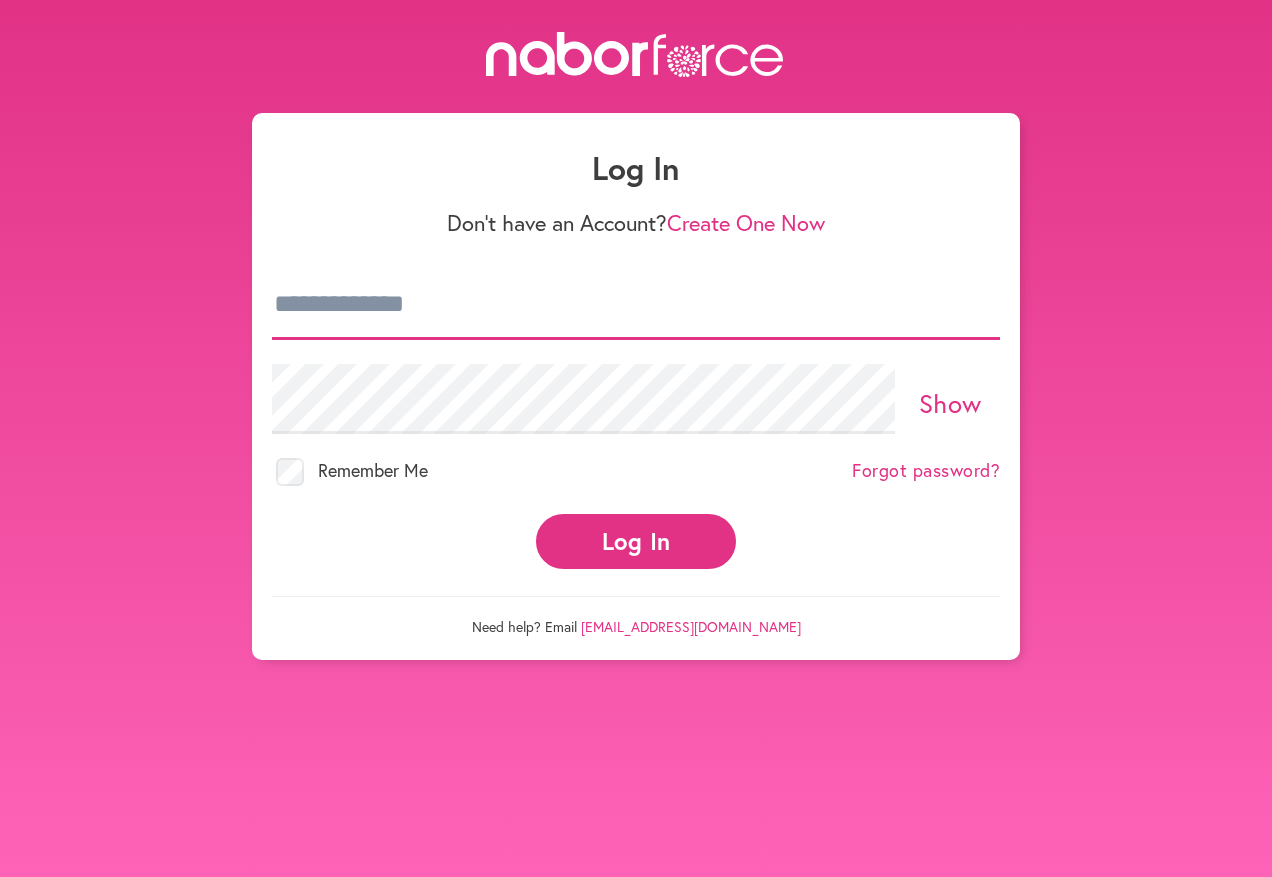 click at bounding box center [636, 305] 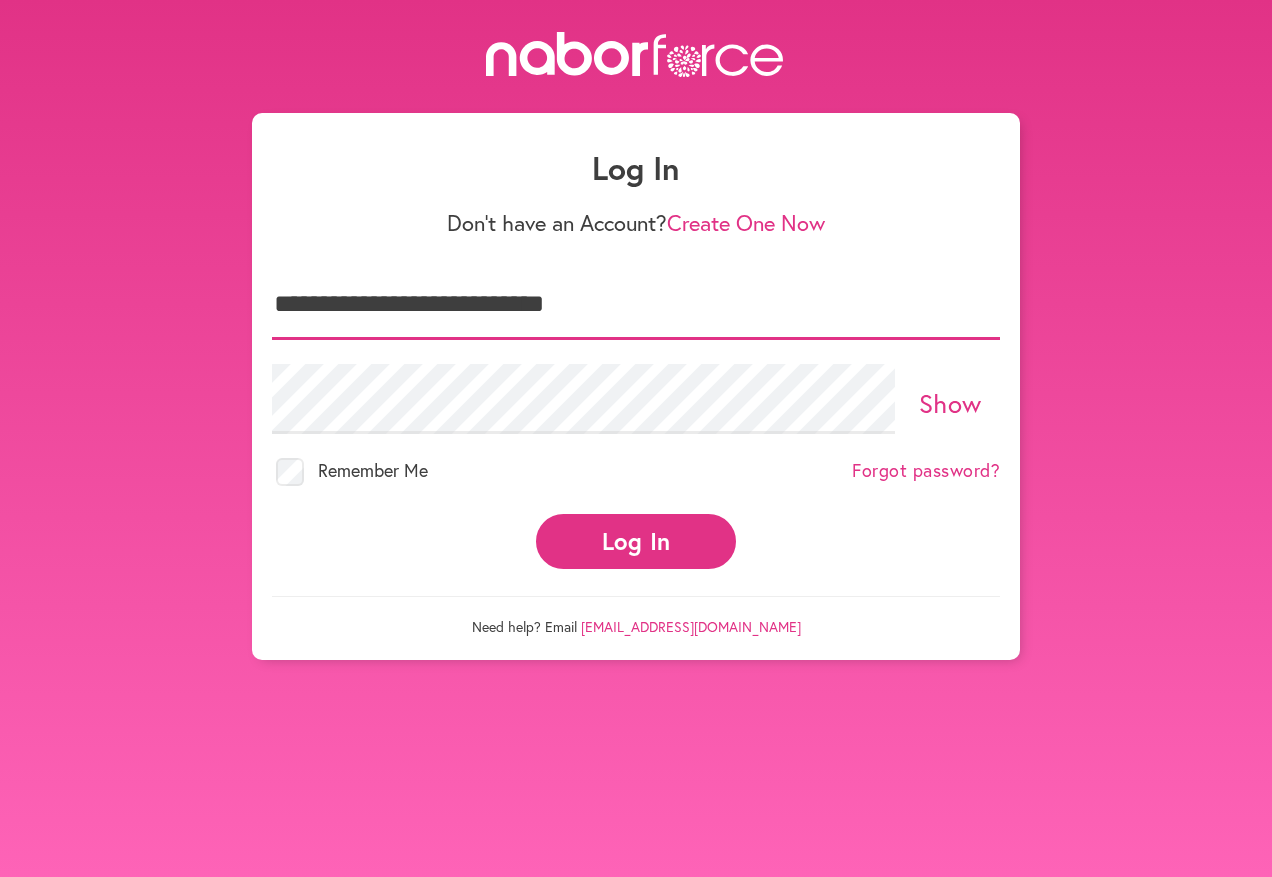 type on "**********" 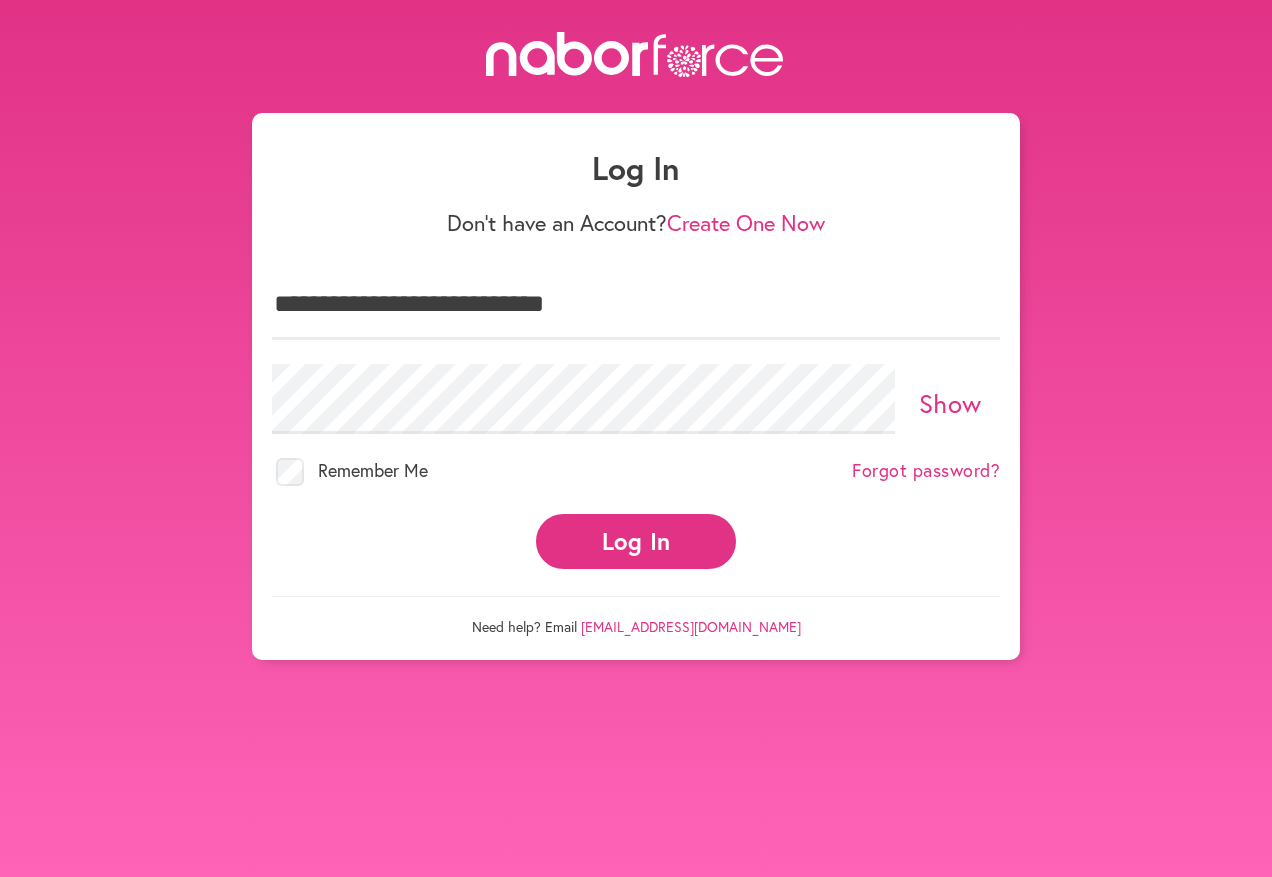 click on "Log In" at bounding box center [636, 541] 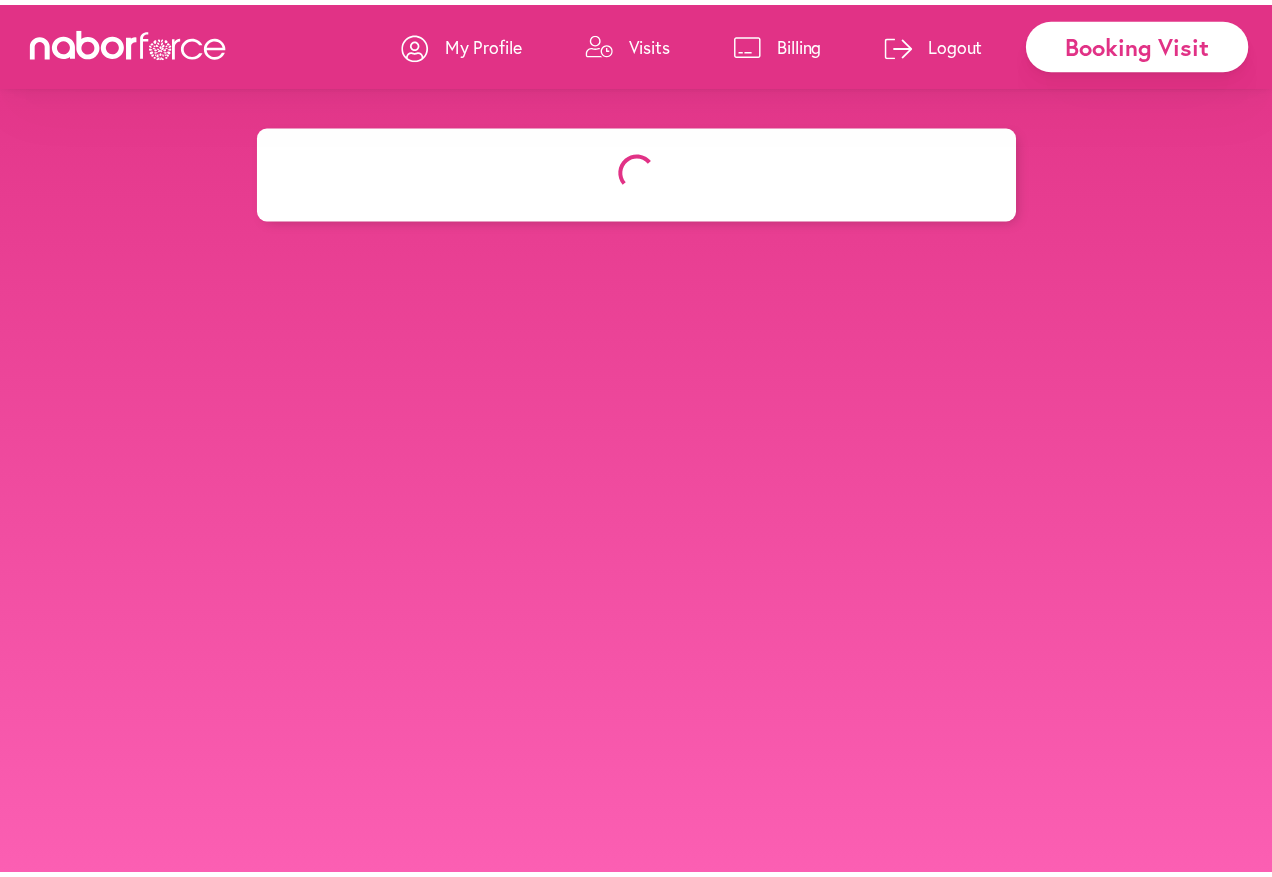 scroll, scrollTop: 0, scrollLeft: 0, axis: both 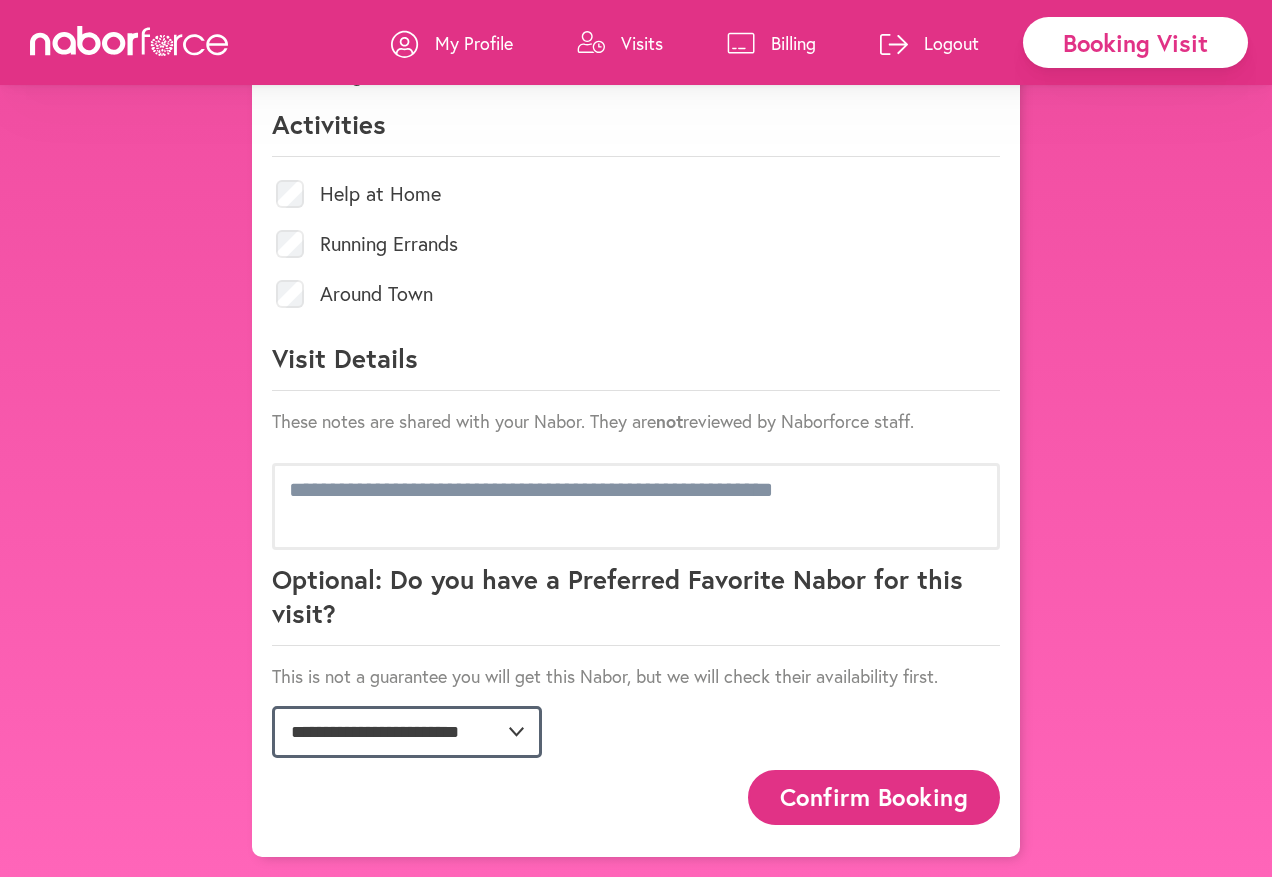 click on "**********" 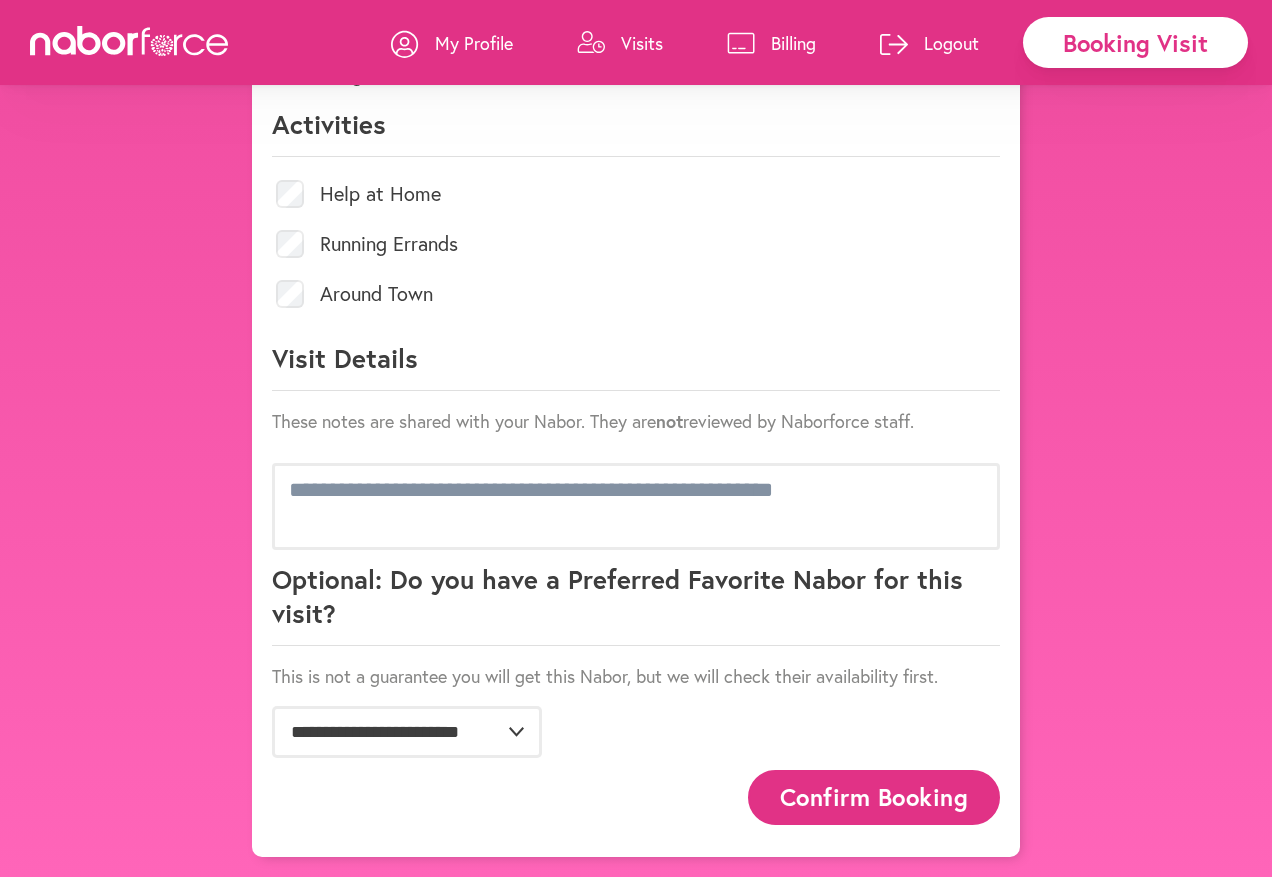 drag, startPoint x: 581, startPoint y: 736, endPoint x: 581, endPoint y: 793, distance: 57 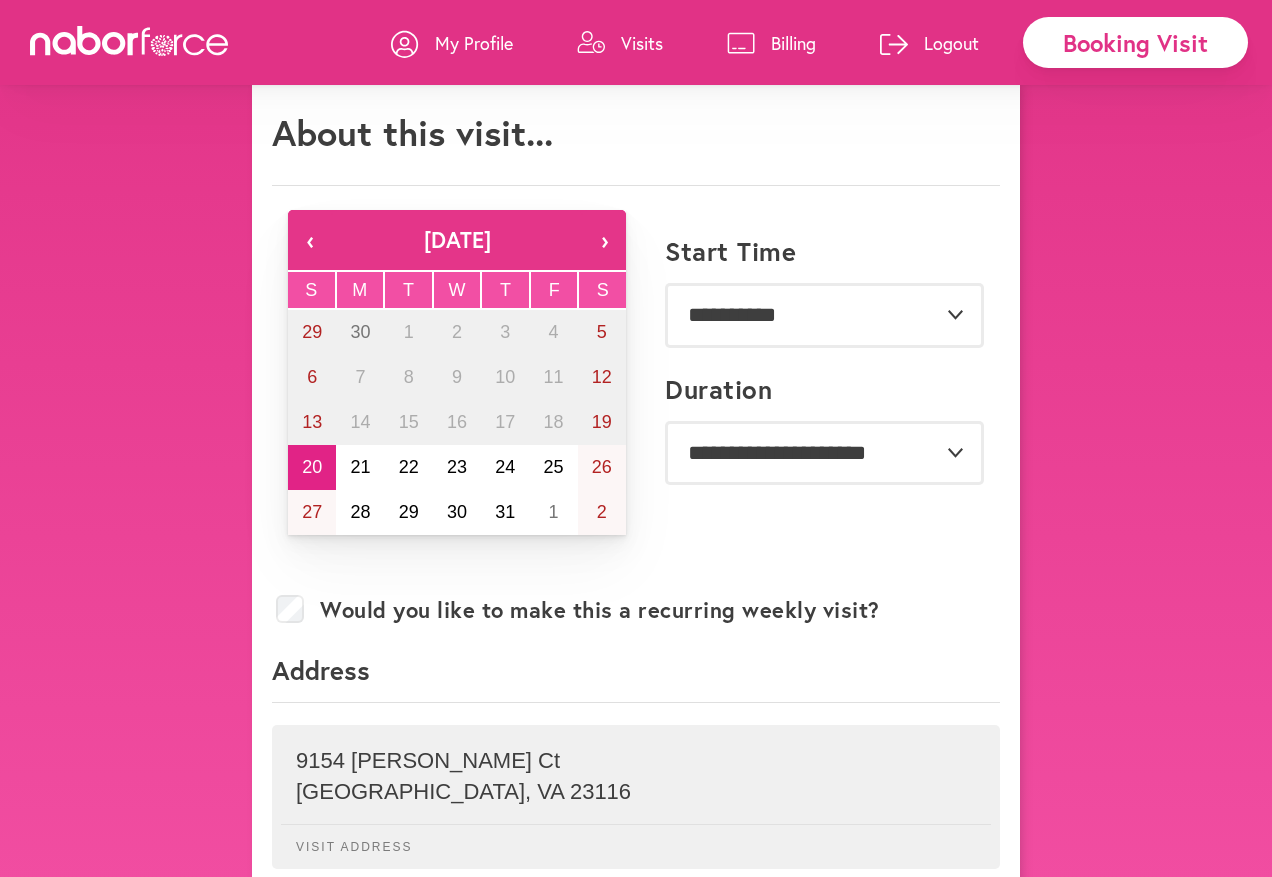 scroll, scrollTop: 0, scrollLeft: 0, axis: both 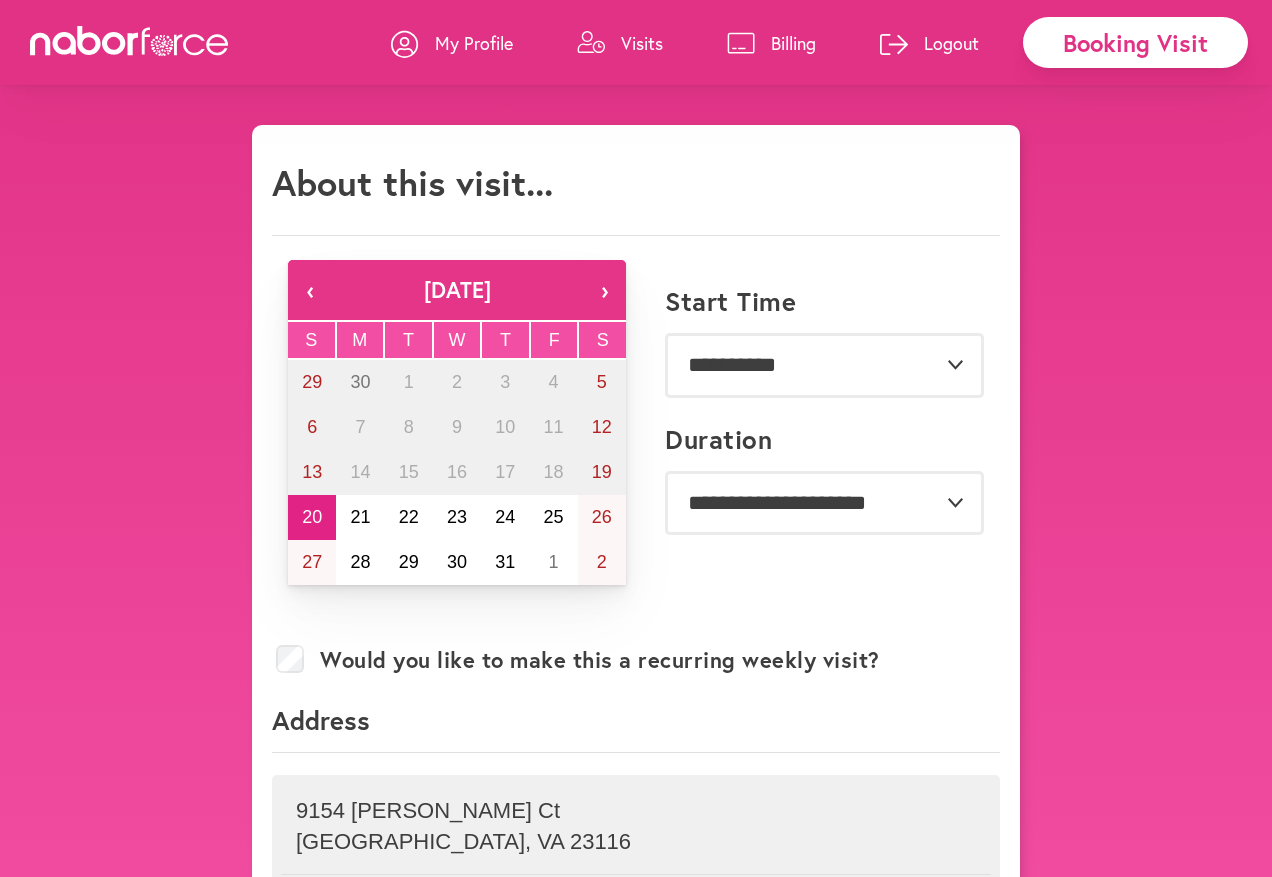 click on "Visits" at bounding box center (642, 43) 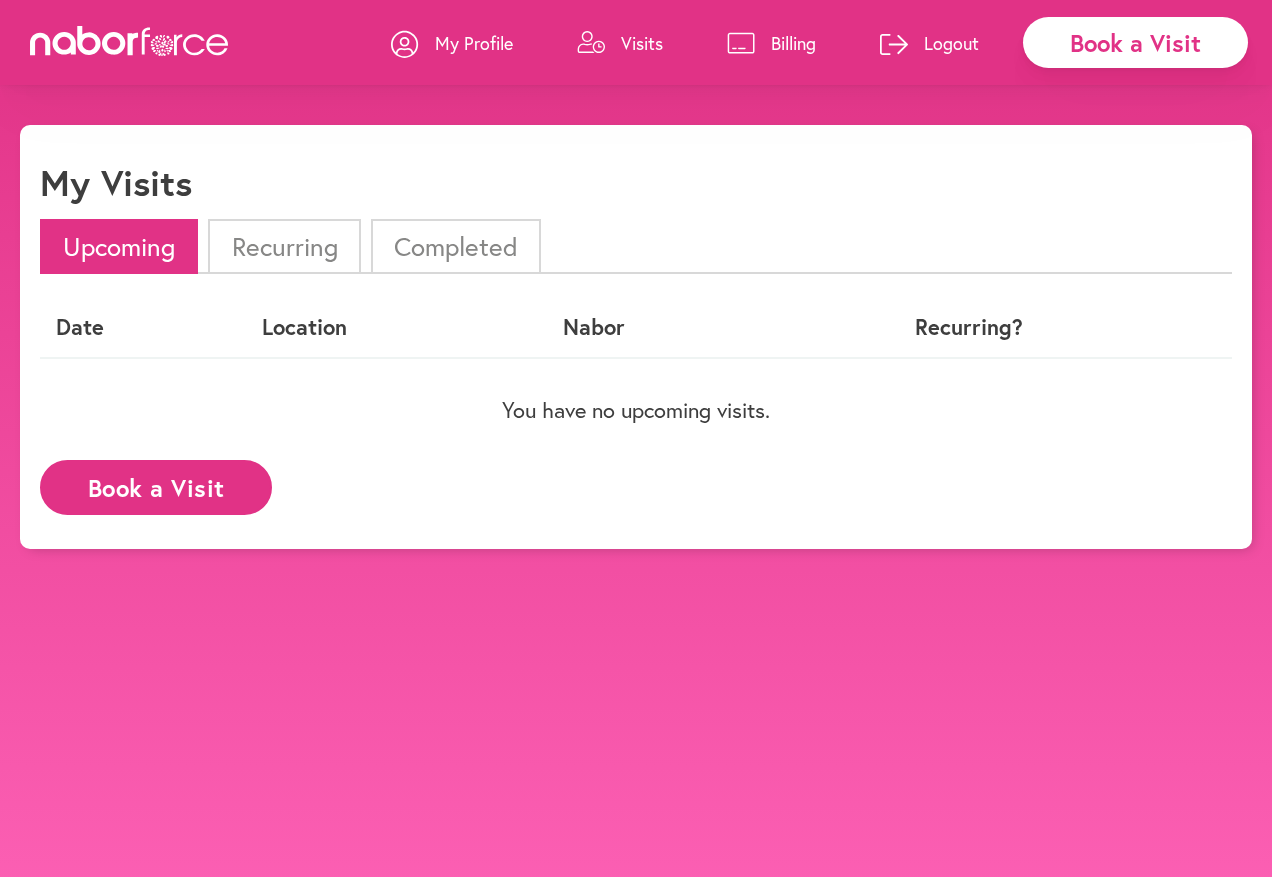 click on "My Profile" at bounding box center [474, 43] 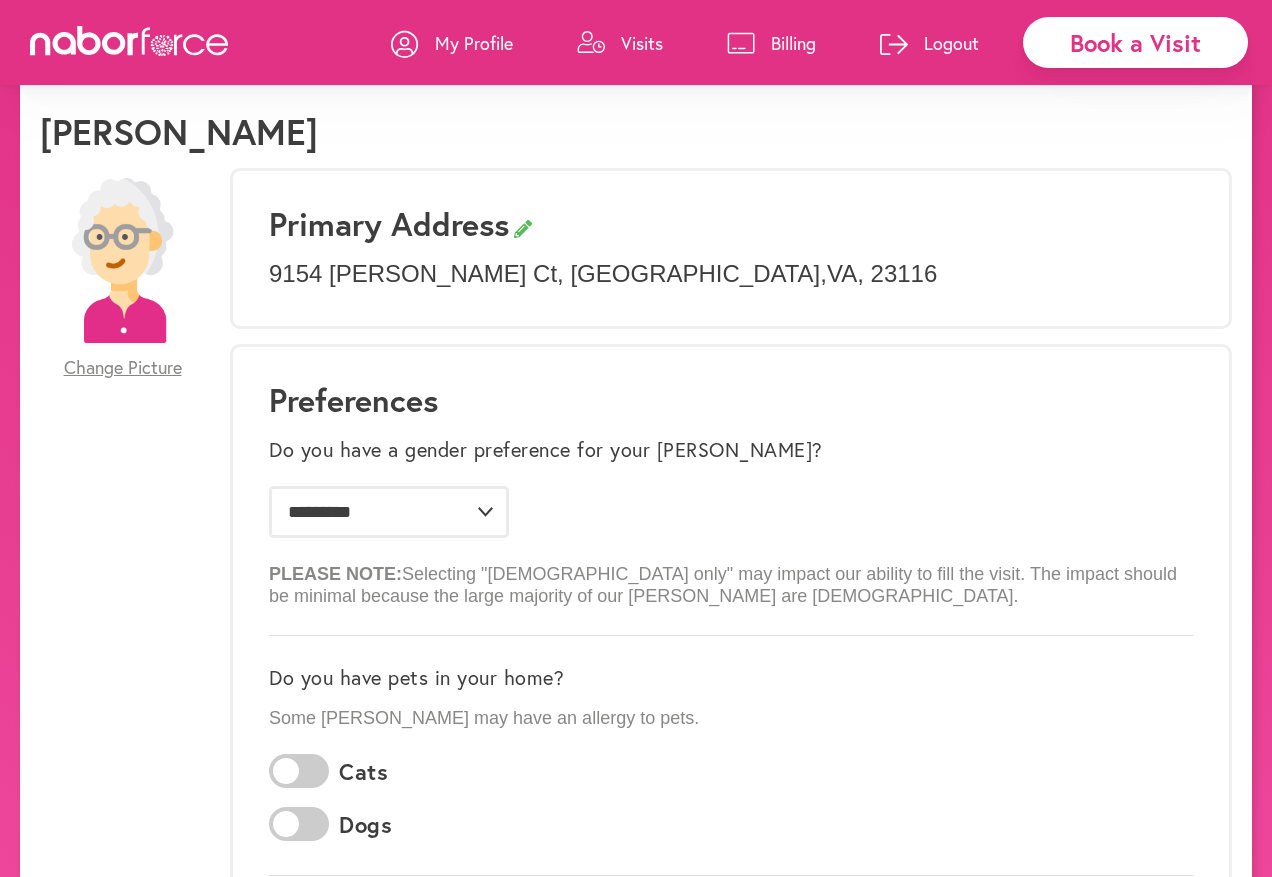 scroll, scrollTop: 100, scrollLeft: 0, axis: vertical 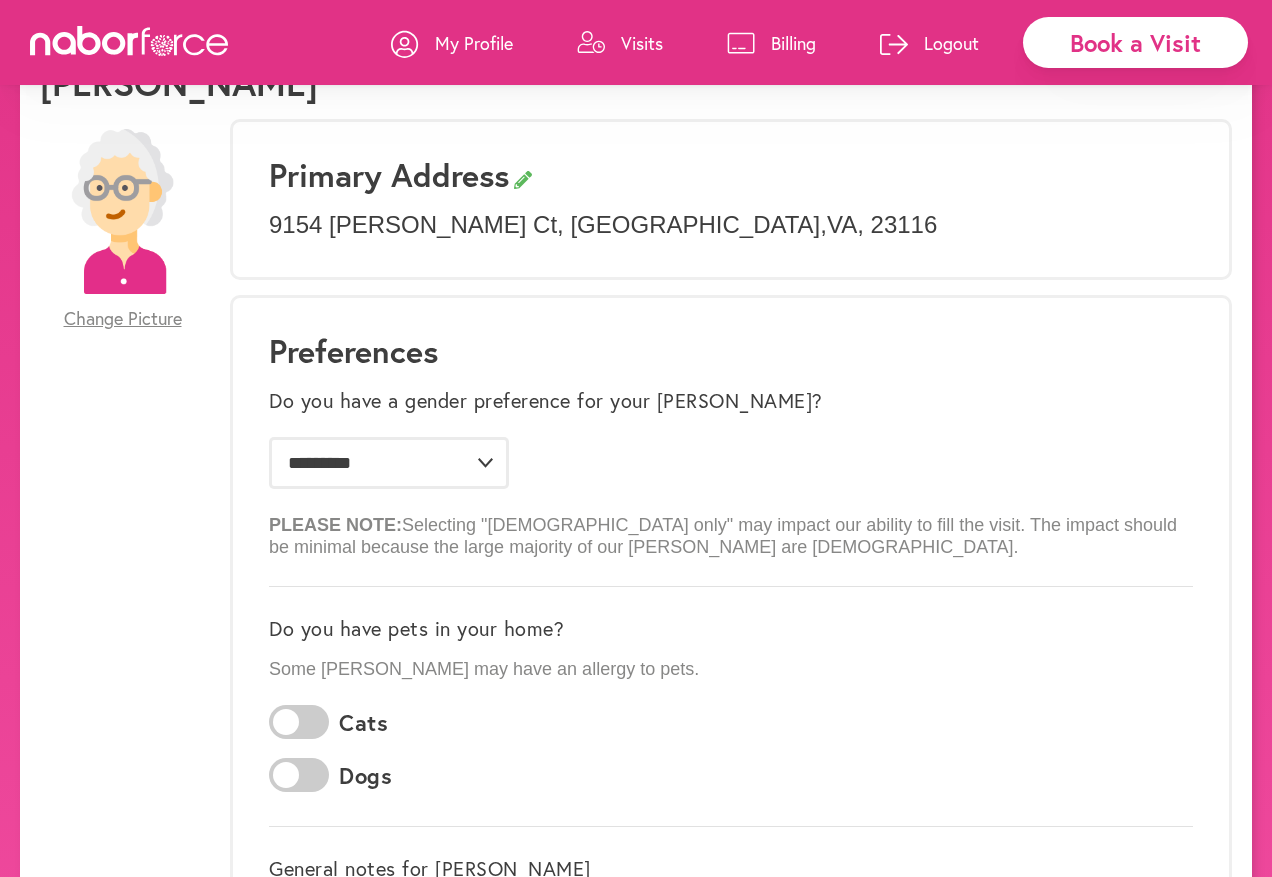 click on "Change Picture" at bounding box center [123, 319] 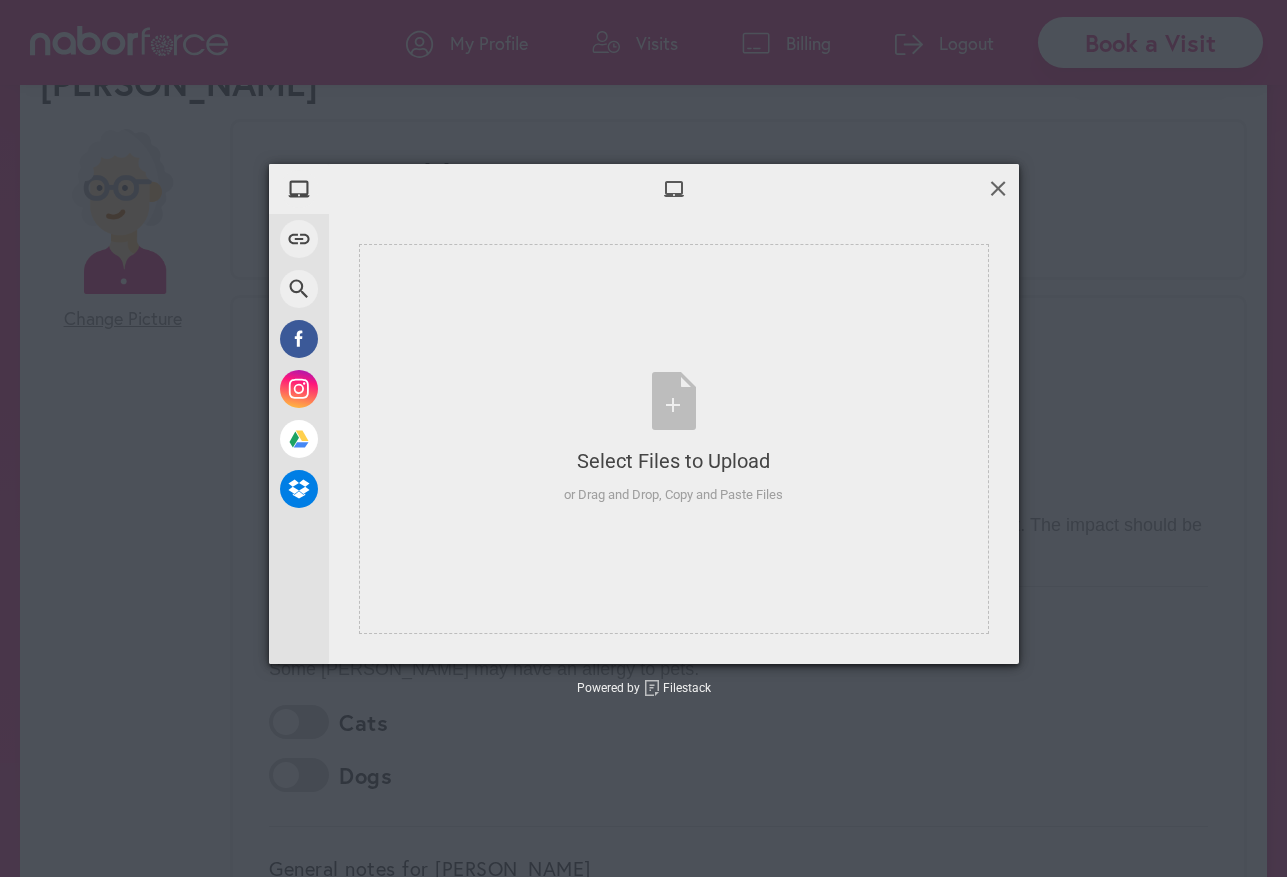 click at bounding box center [998, 188] 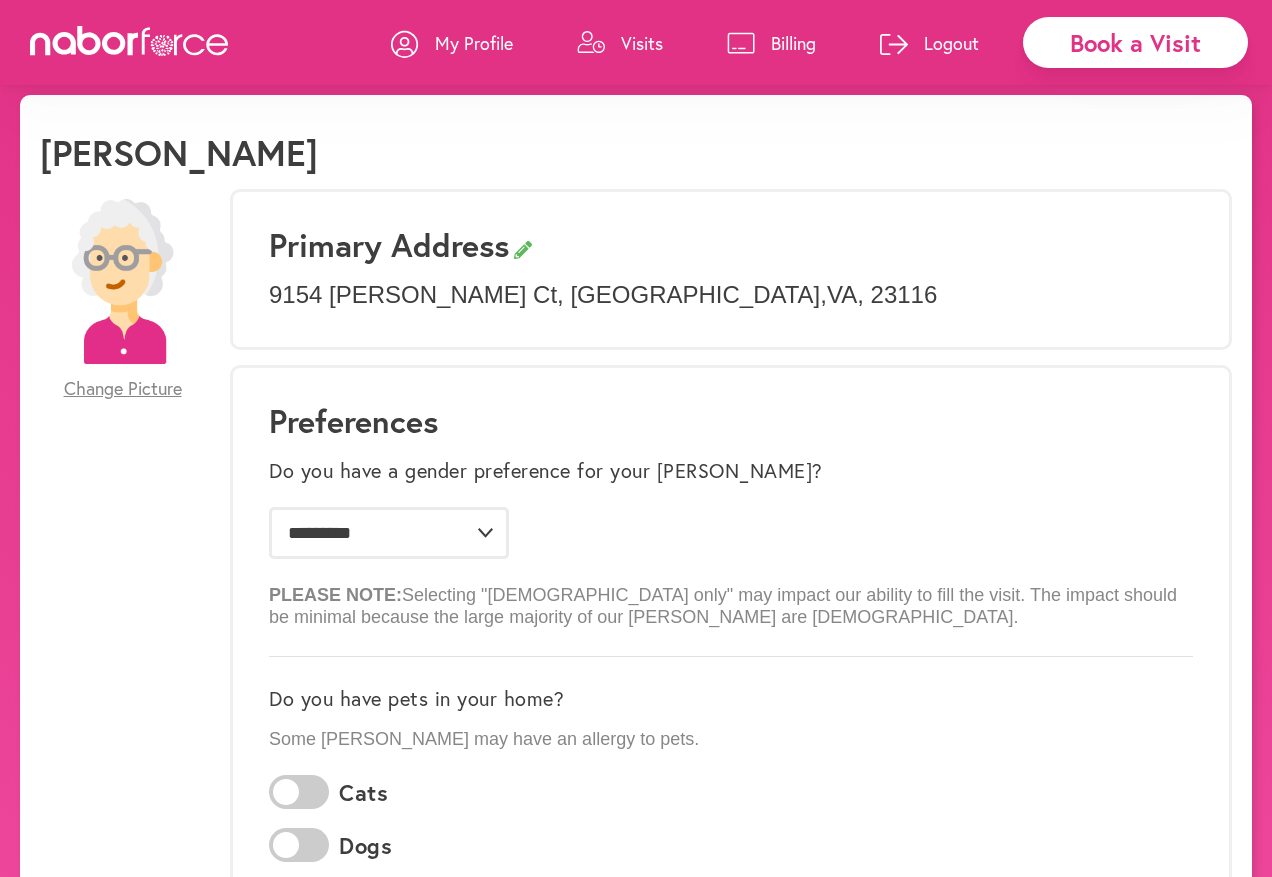 scroll, scrollTop: 0, scrollLeft: 0, axis: both 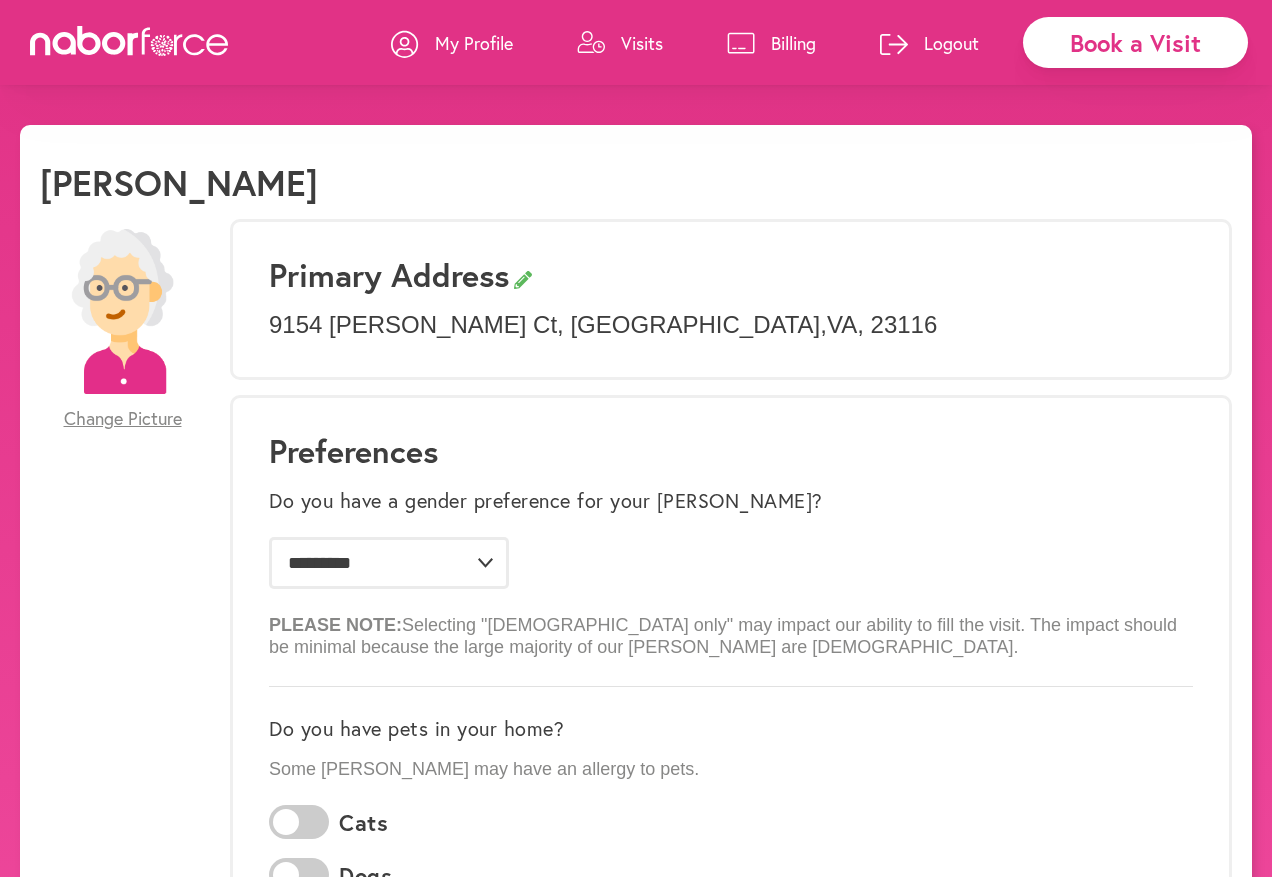 click 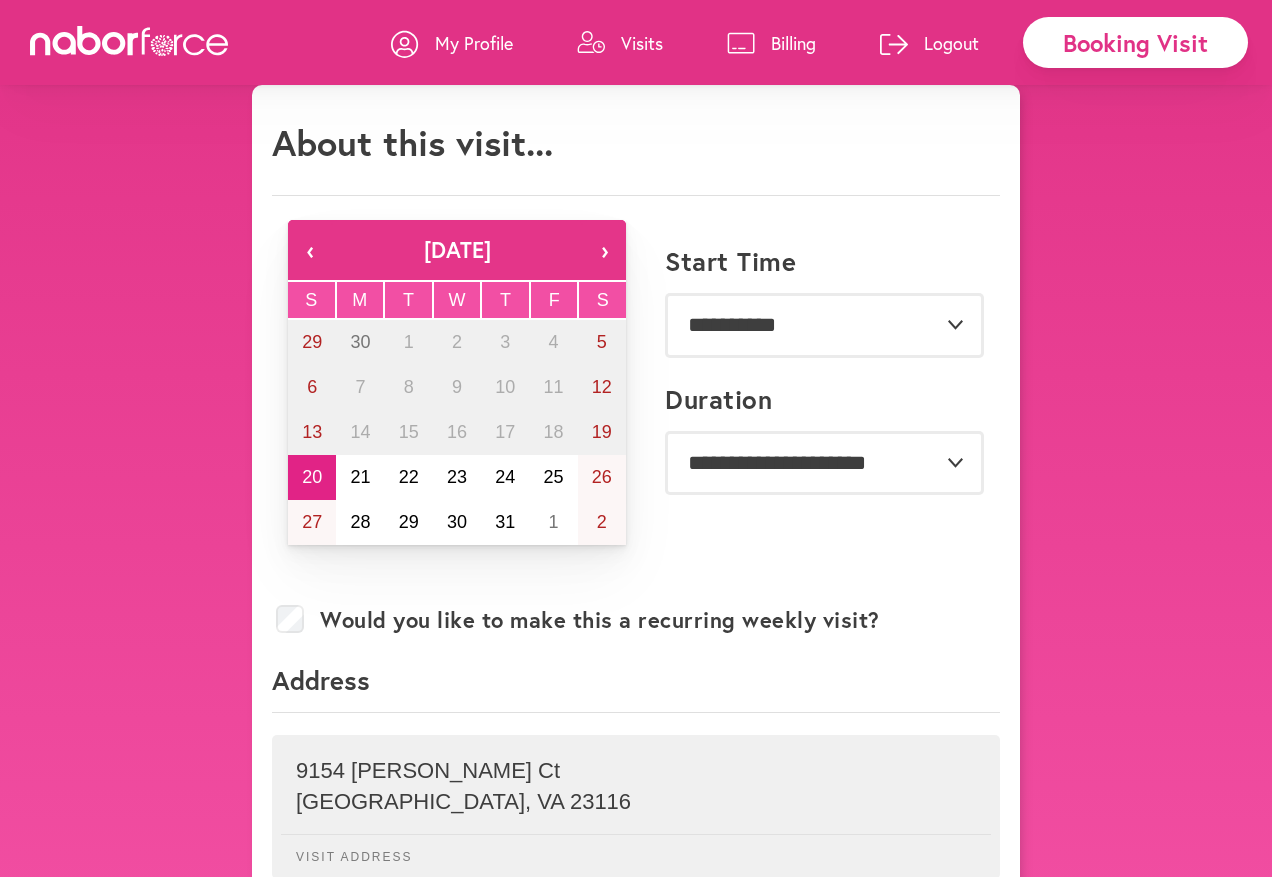 scroll, scrollTop: 0, scrollLeft: 0, axis: both 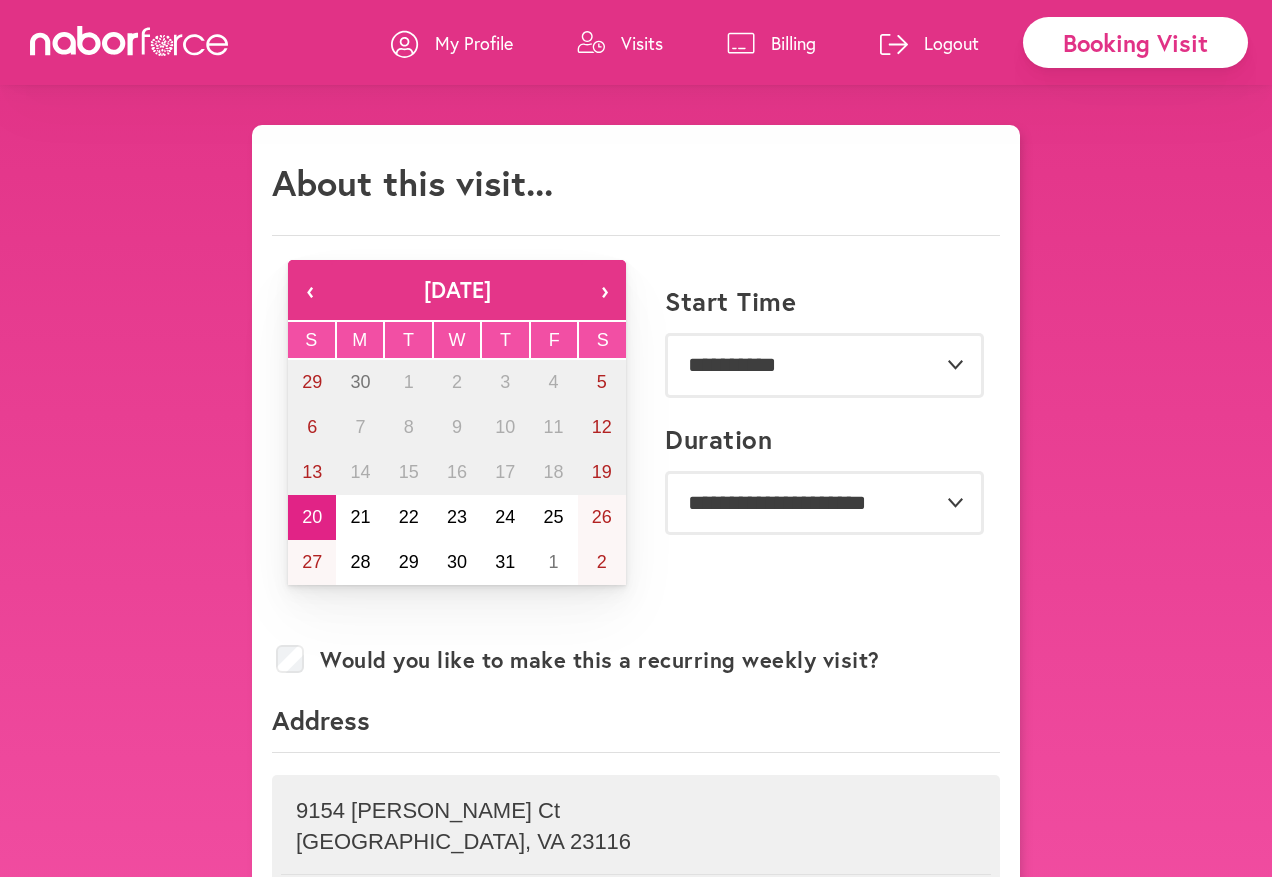 click on "Logout" at bounding box center [951, 43] 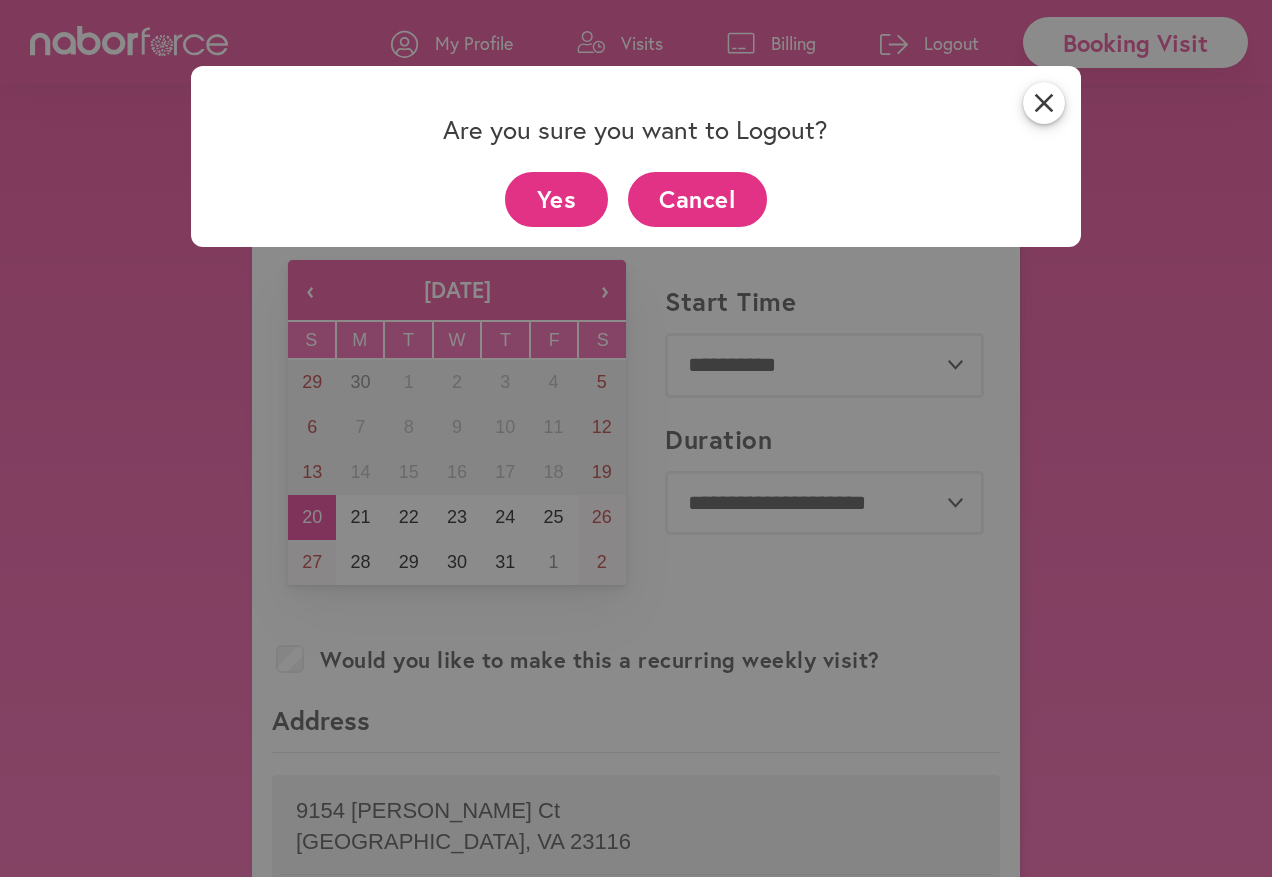 click on "Cancel" at bounding box center [697, 199] 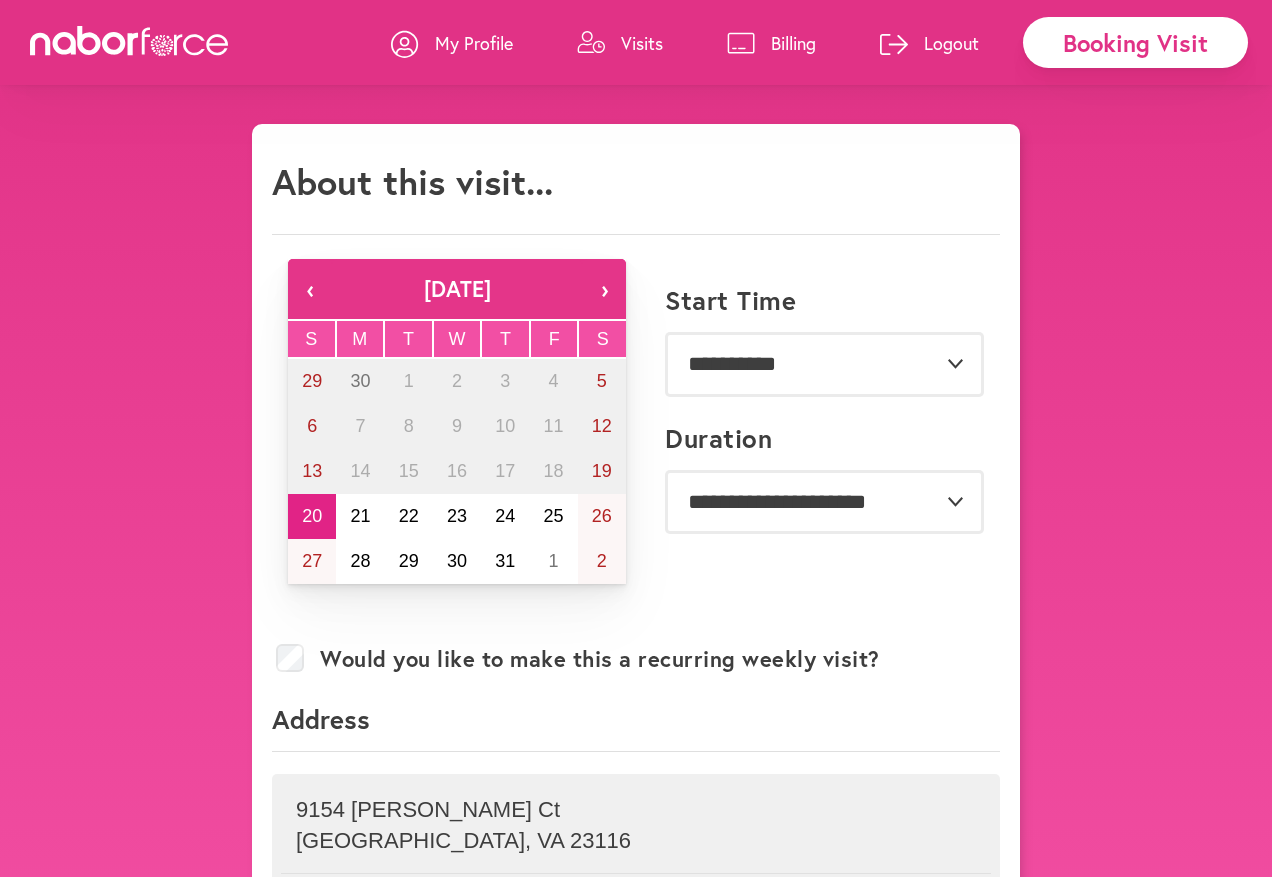 scroll, scrollTop: 0, scrollLeft: 0, axis: both 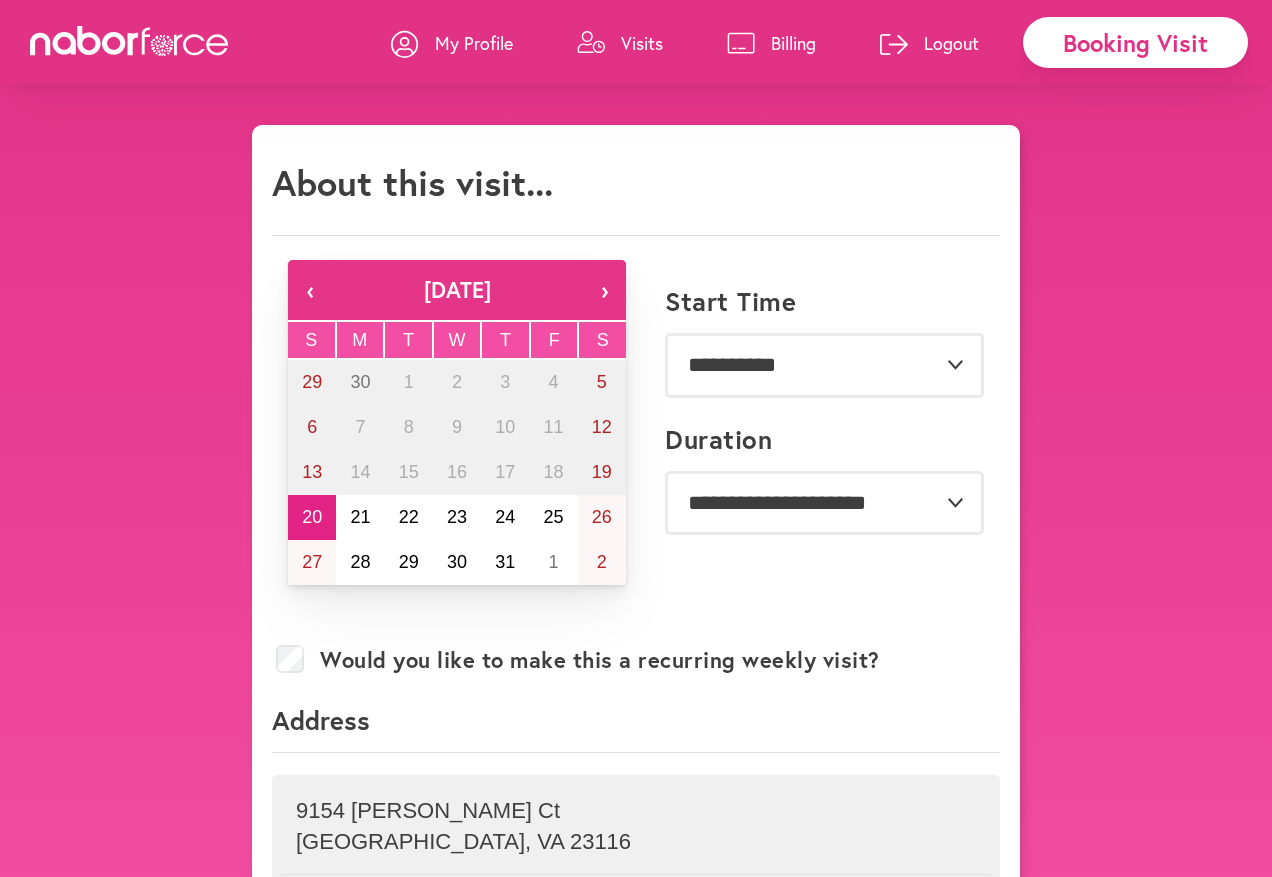 click on "›" at bounding box center [604, 290] 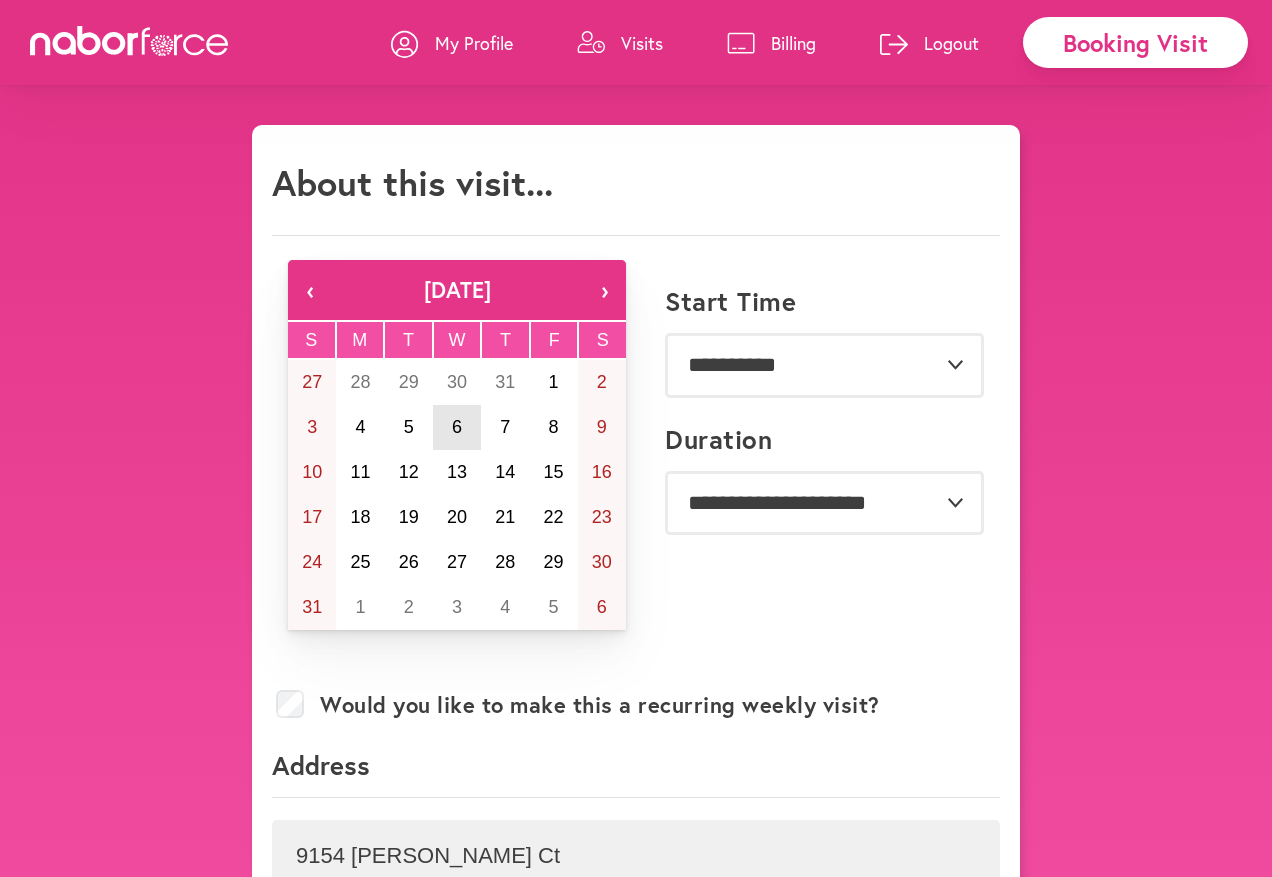 click on "6" at bounding box center [457, 427] 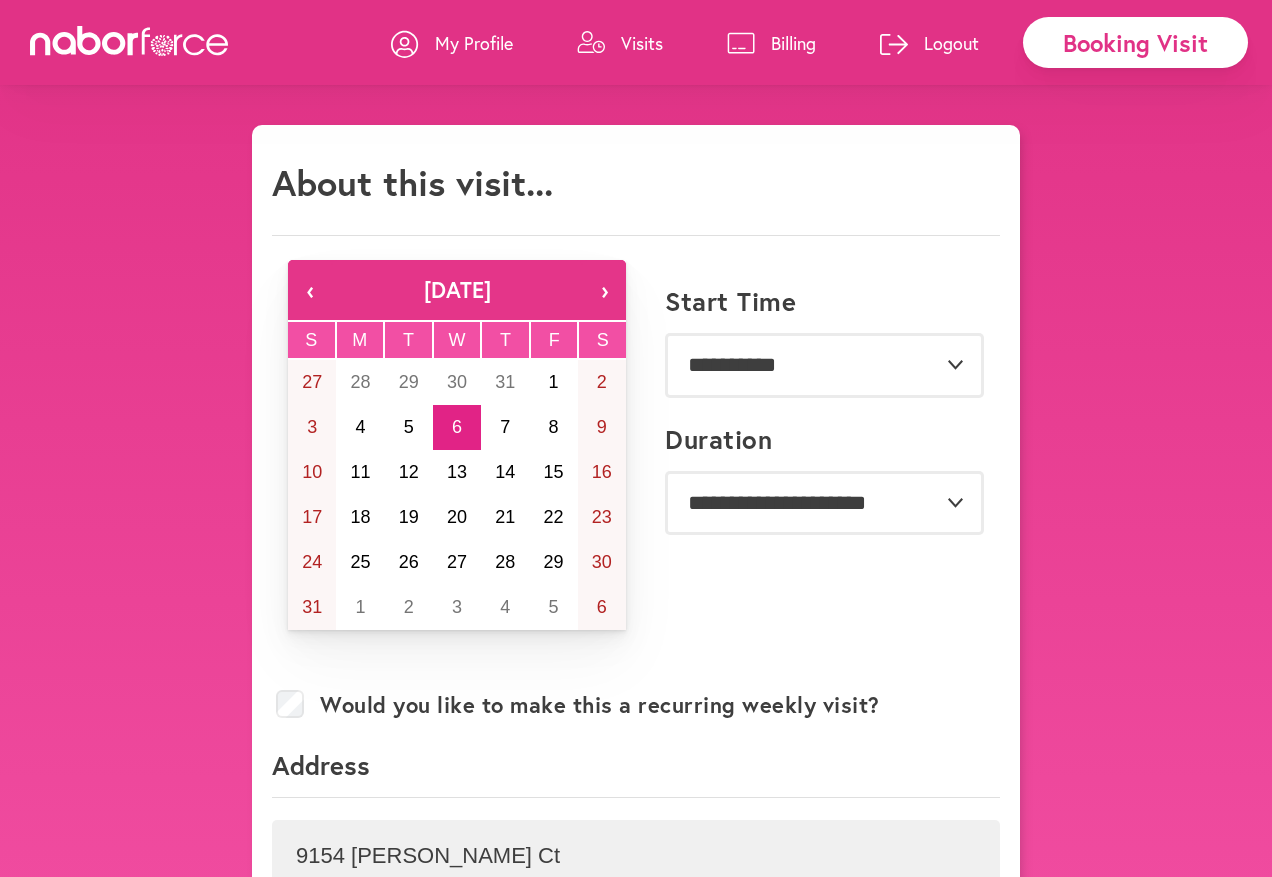 click on "My Profile" at bounding box center [474, 43] 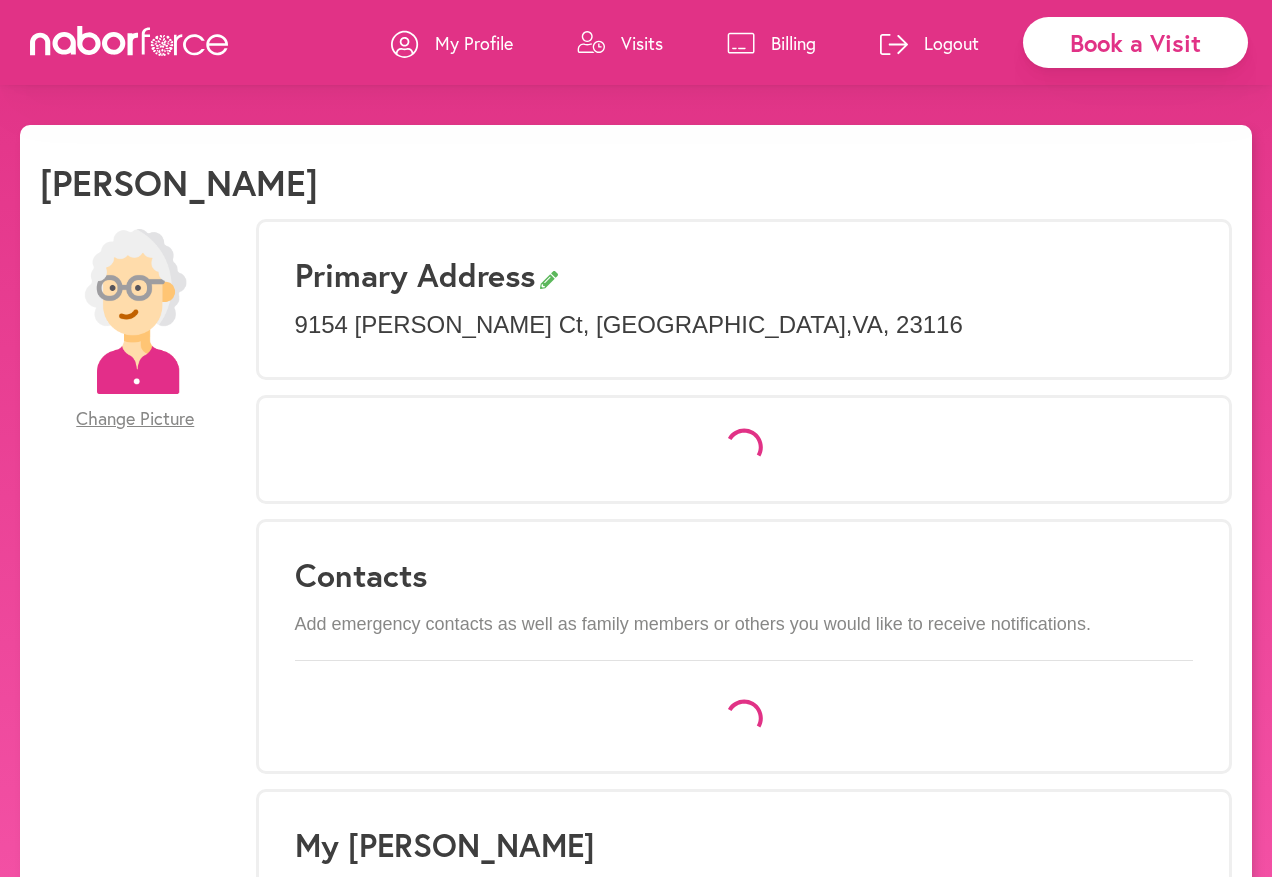 select on "*" 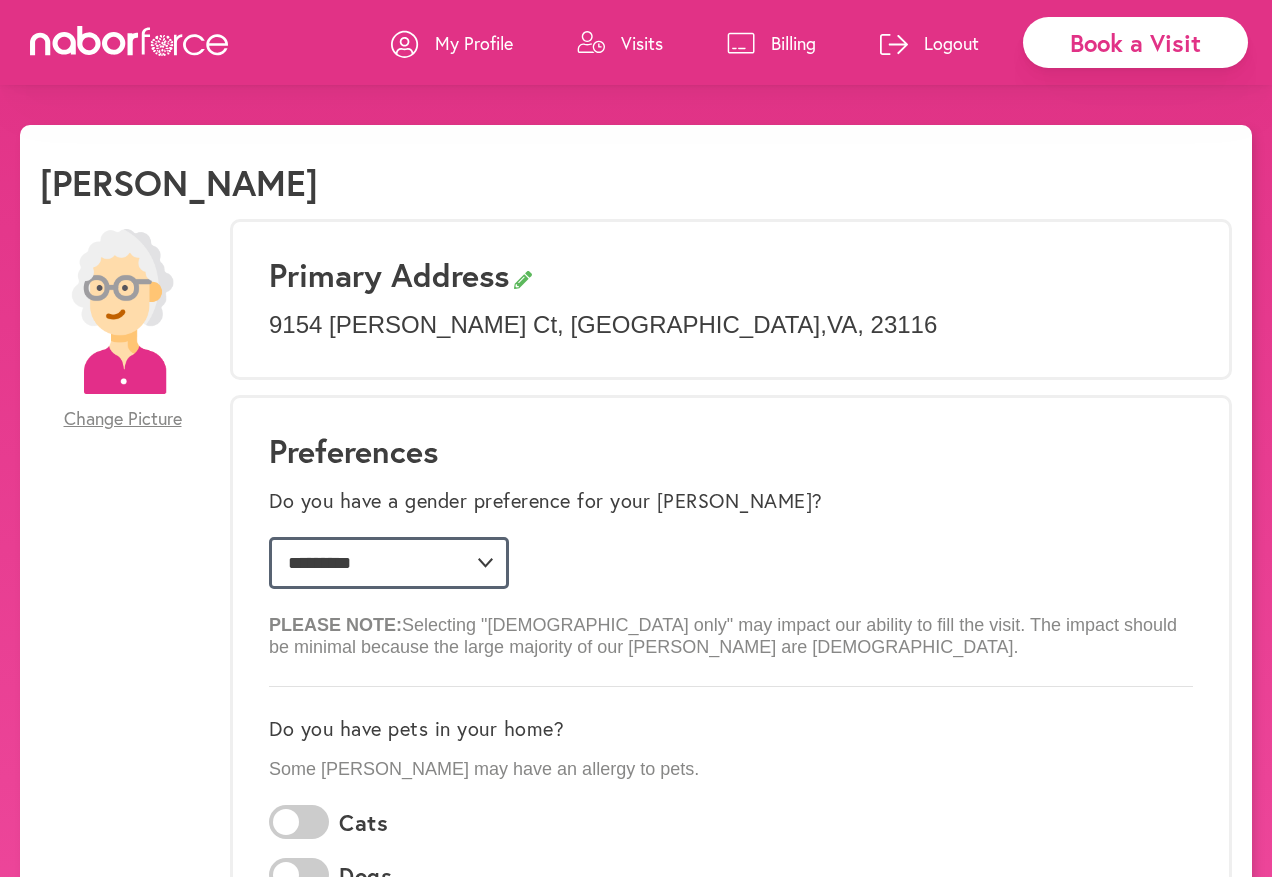 click on "**********" at bounding box center (389, 563) 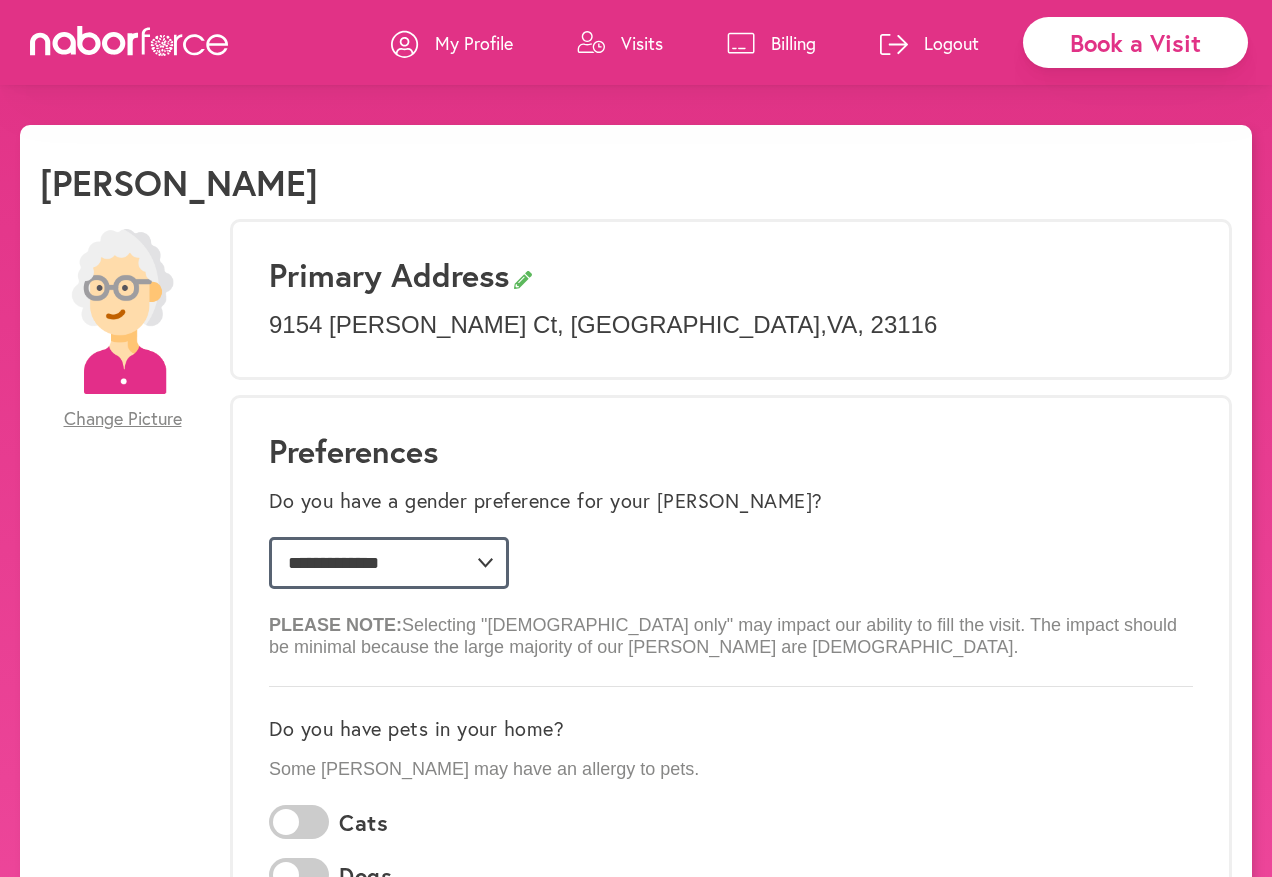 click on "**********" at bounding box center [389, 563] 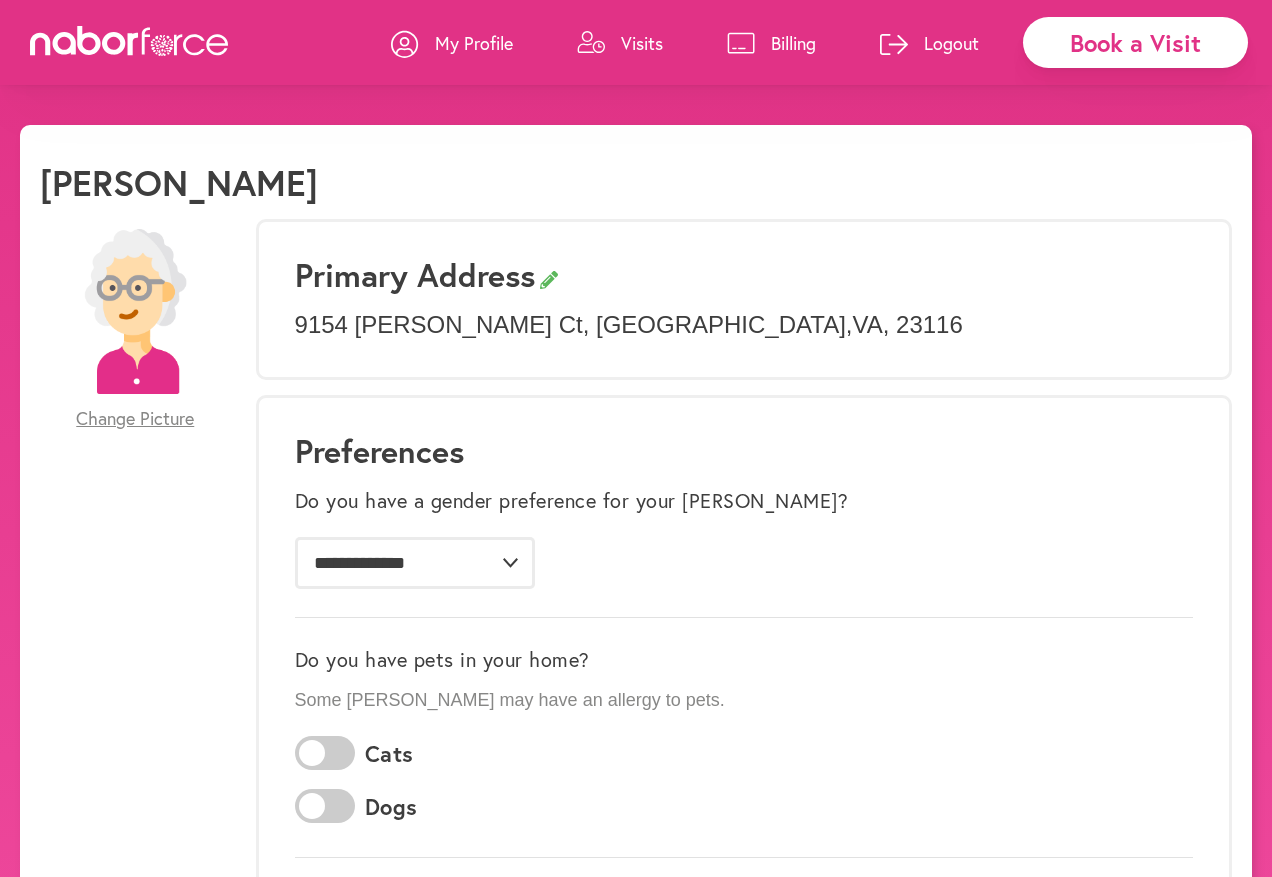 click on "Book a Visit" at bounding box center (1135, 42) 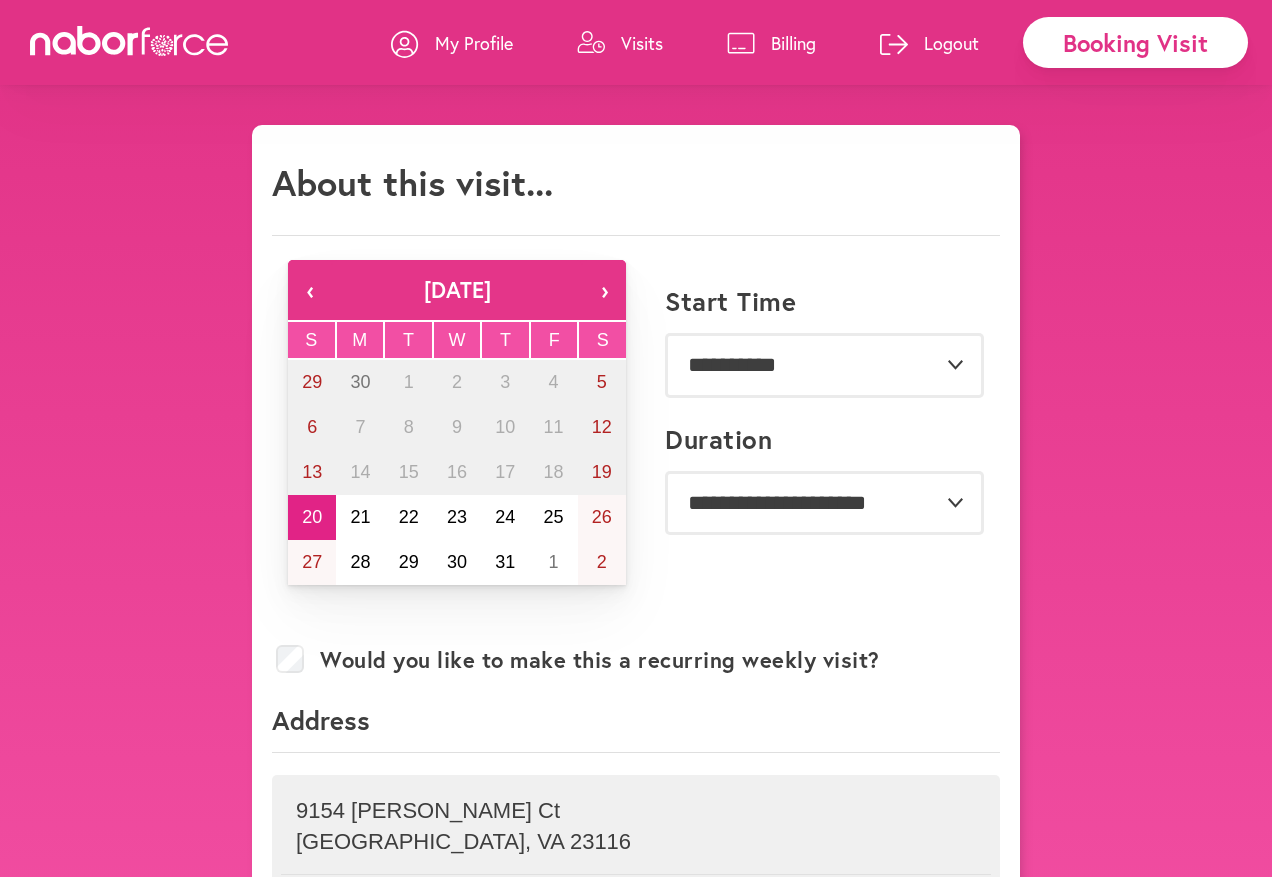 click on "›" at bounding box center (604, 290) 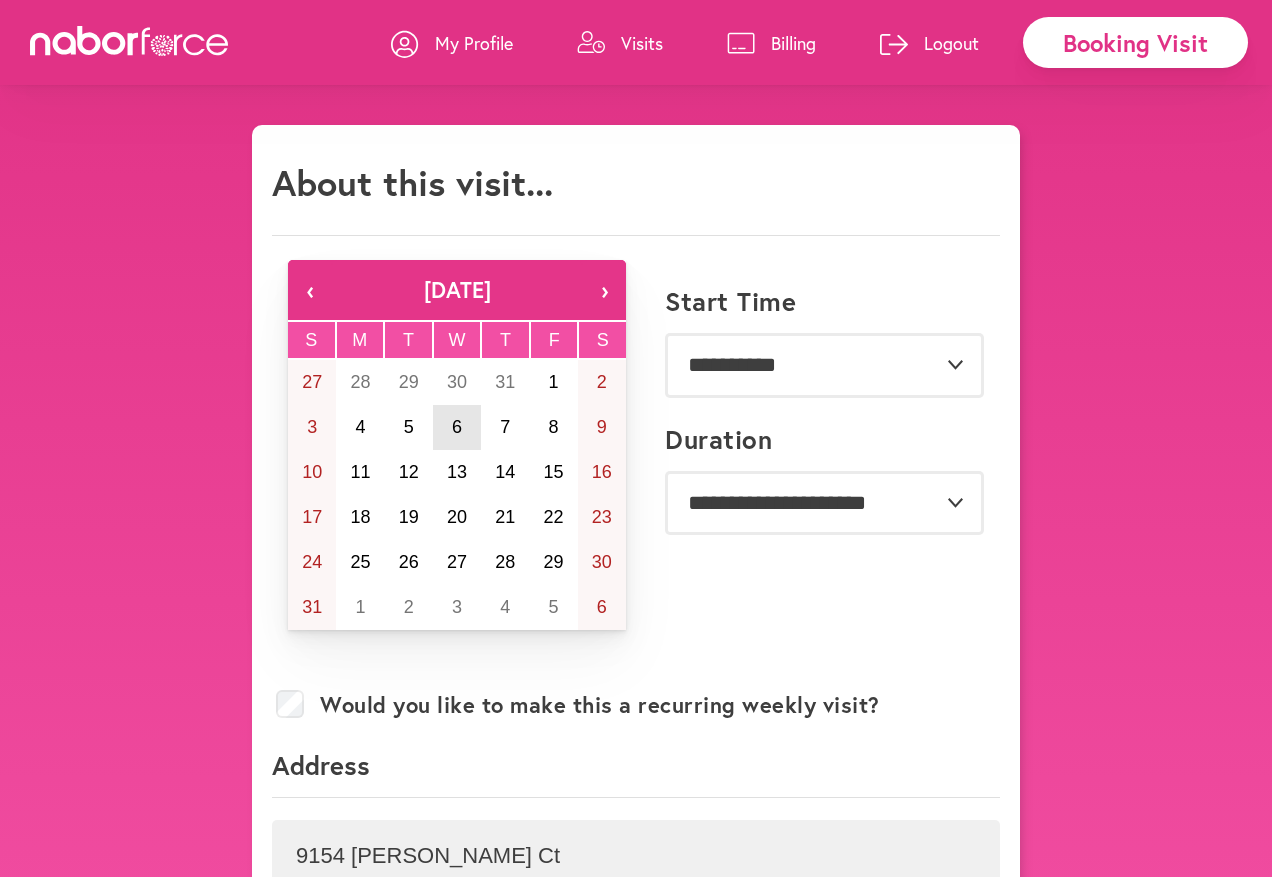 click on "6" at bounding box center [457, 427] 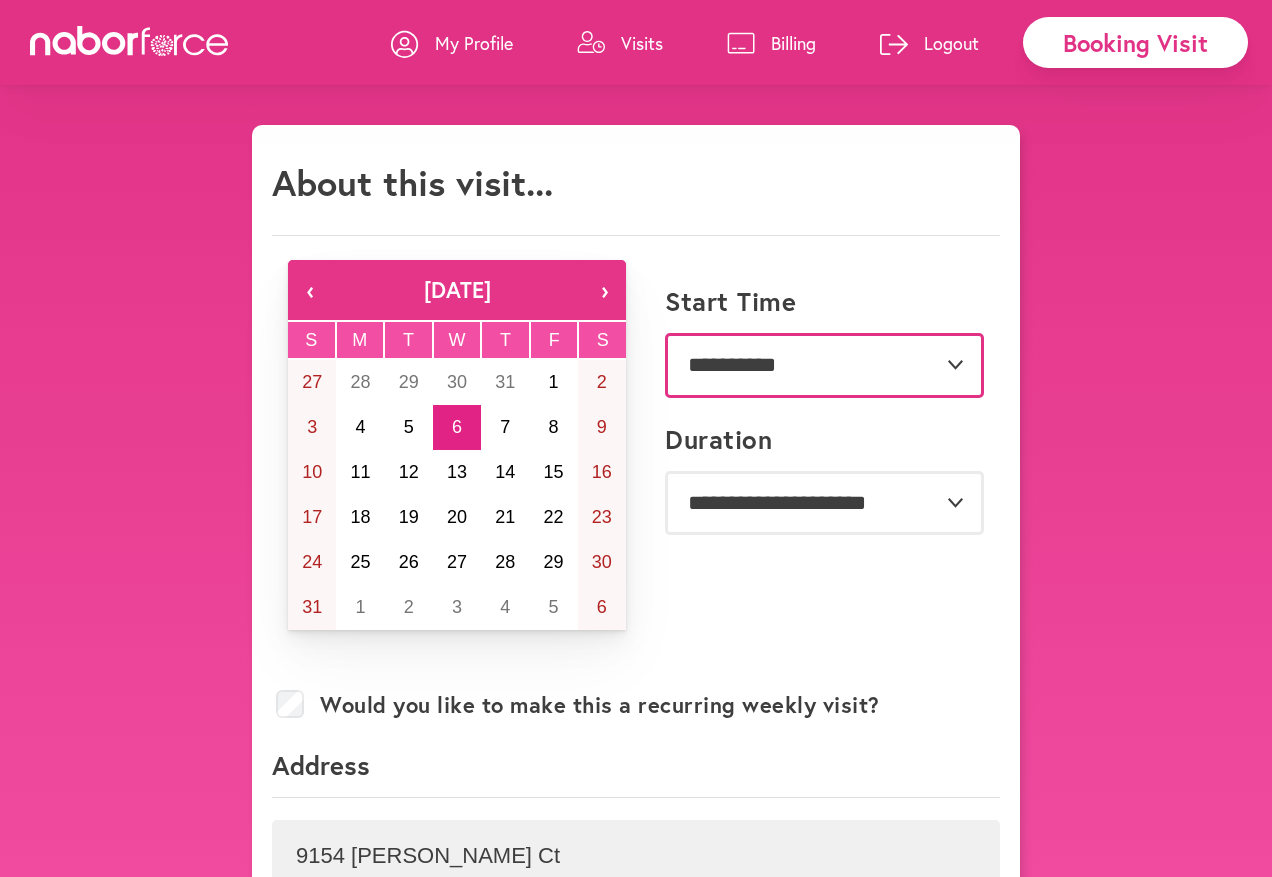 click on "**********" at bounding box center [824, 365] 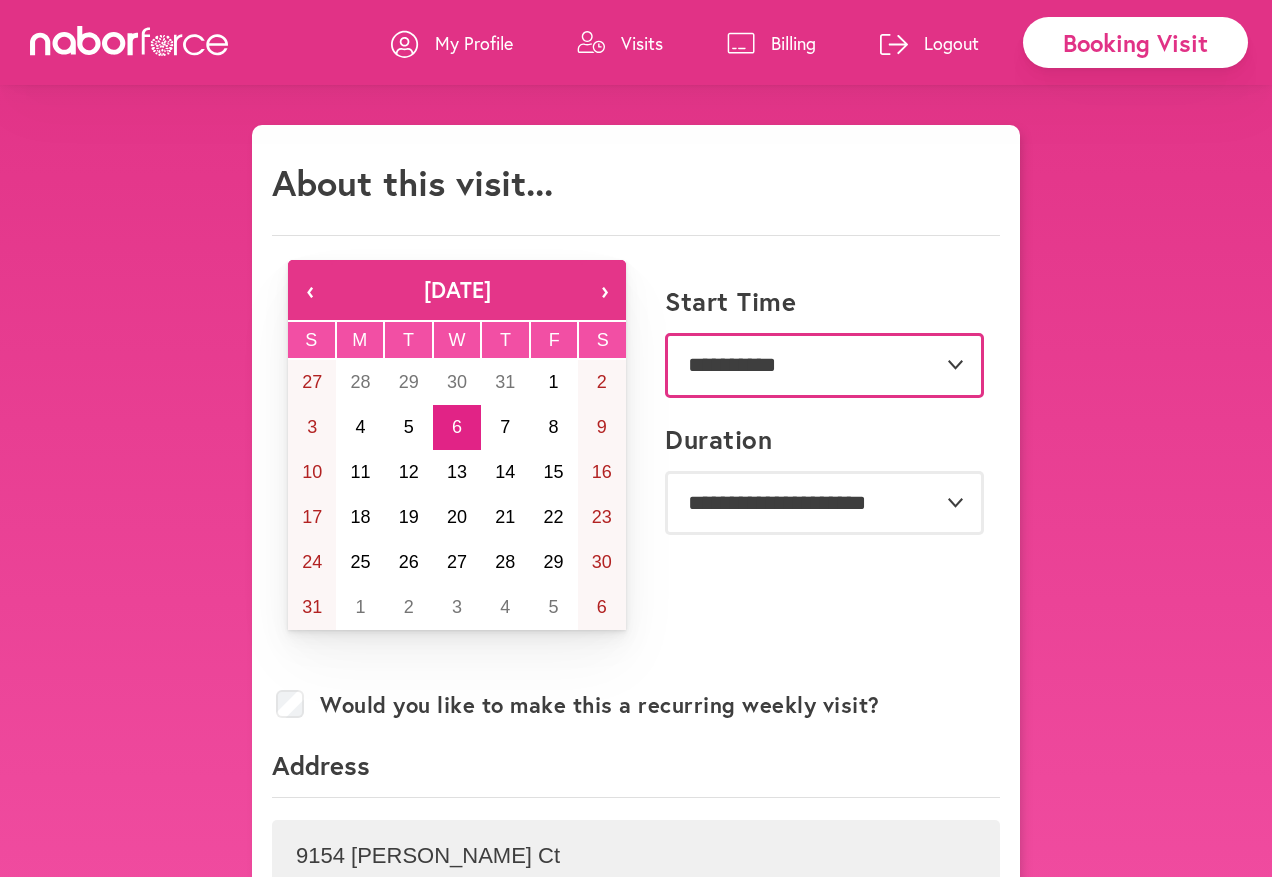 select on "*******" 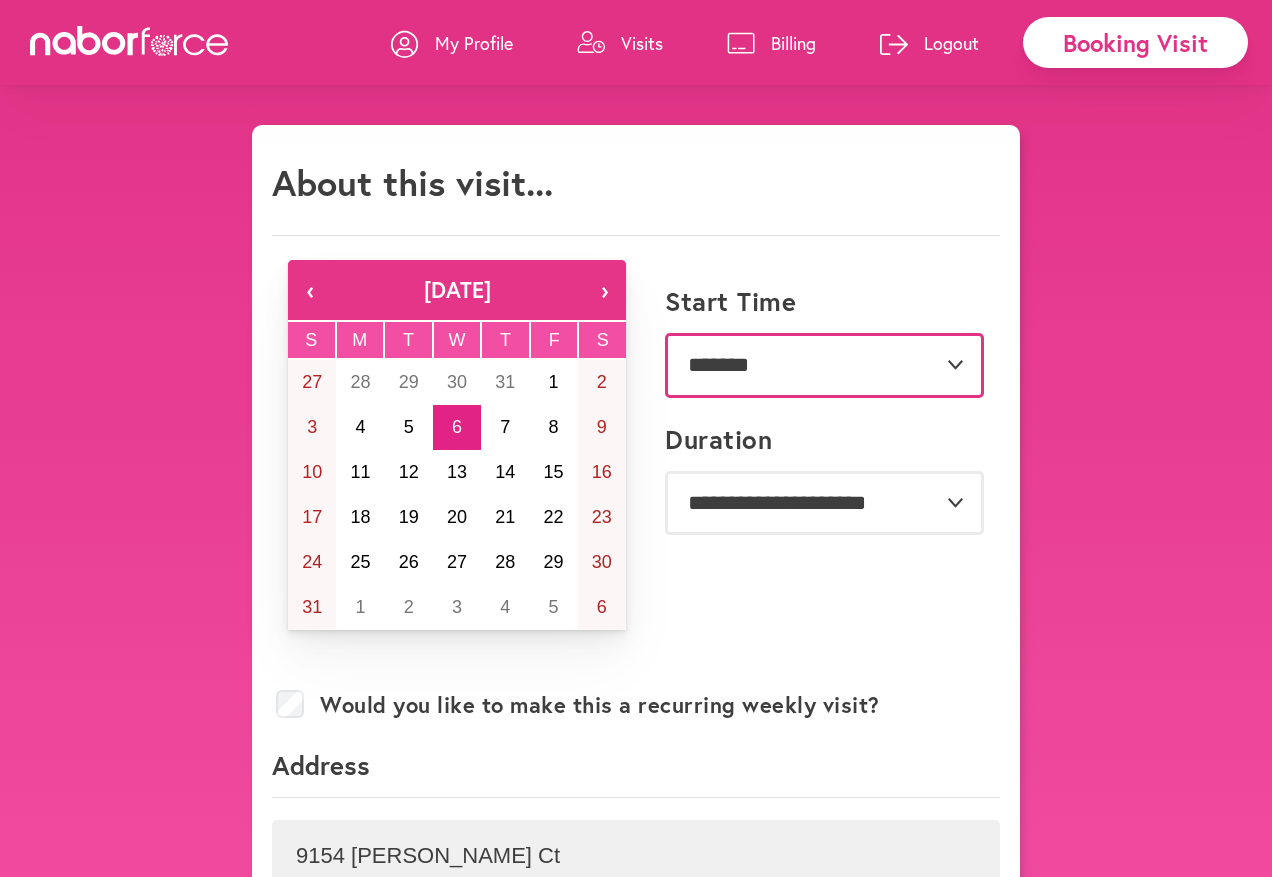 click on "**********" at bounding box center [824, 365] 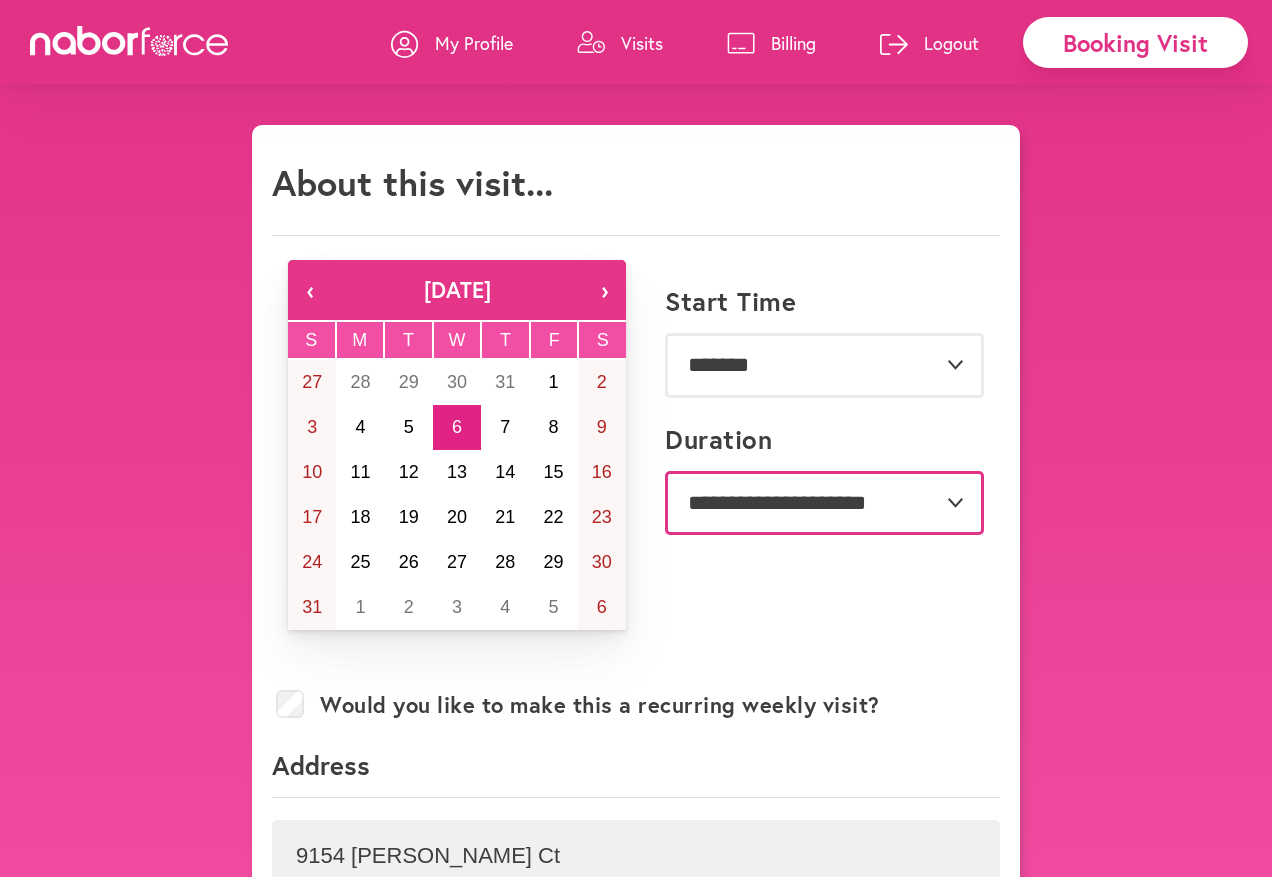 click on "**********" at bounding box center [824, 503] 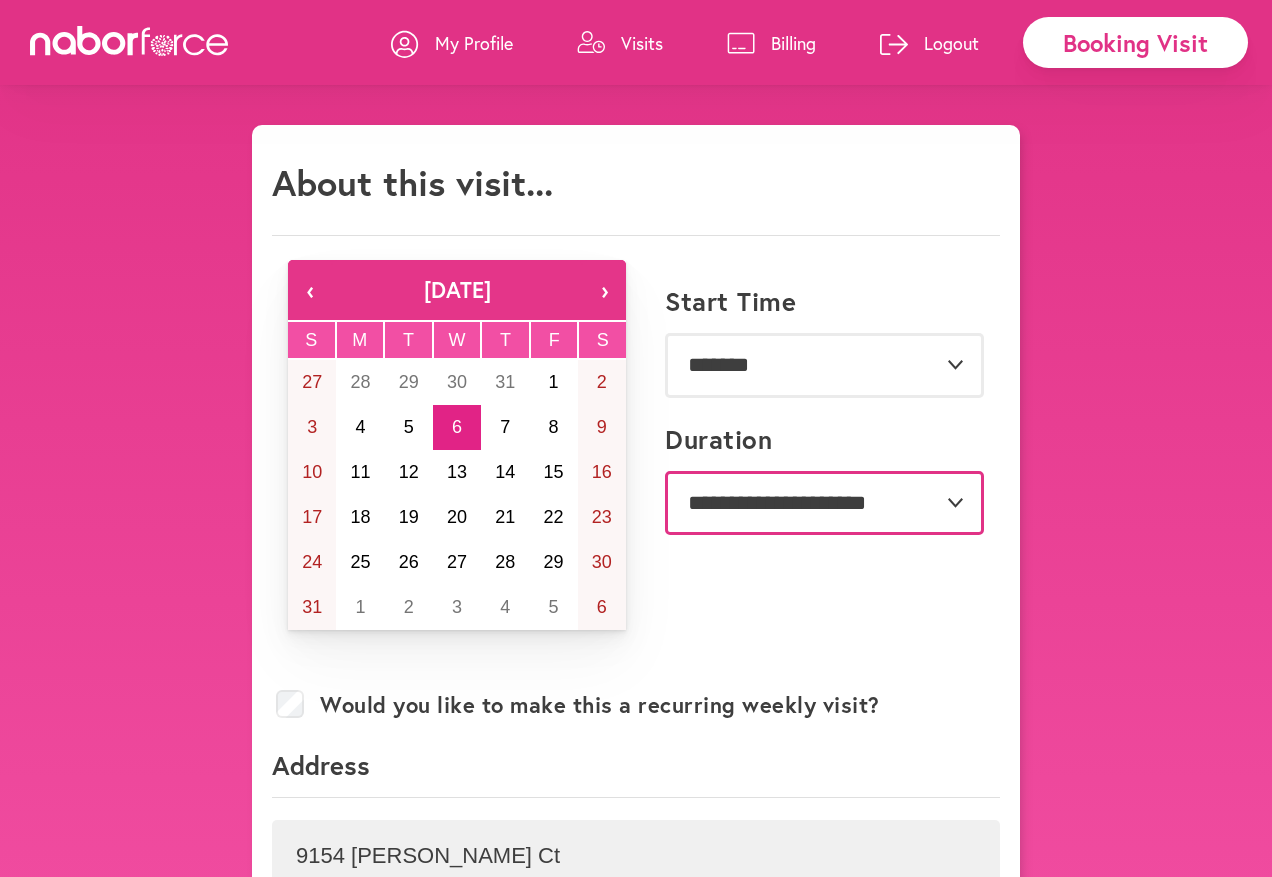 select on "***" 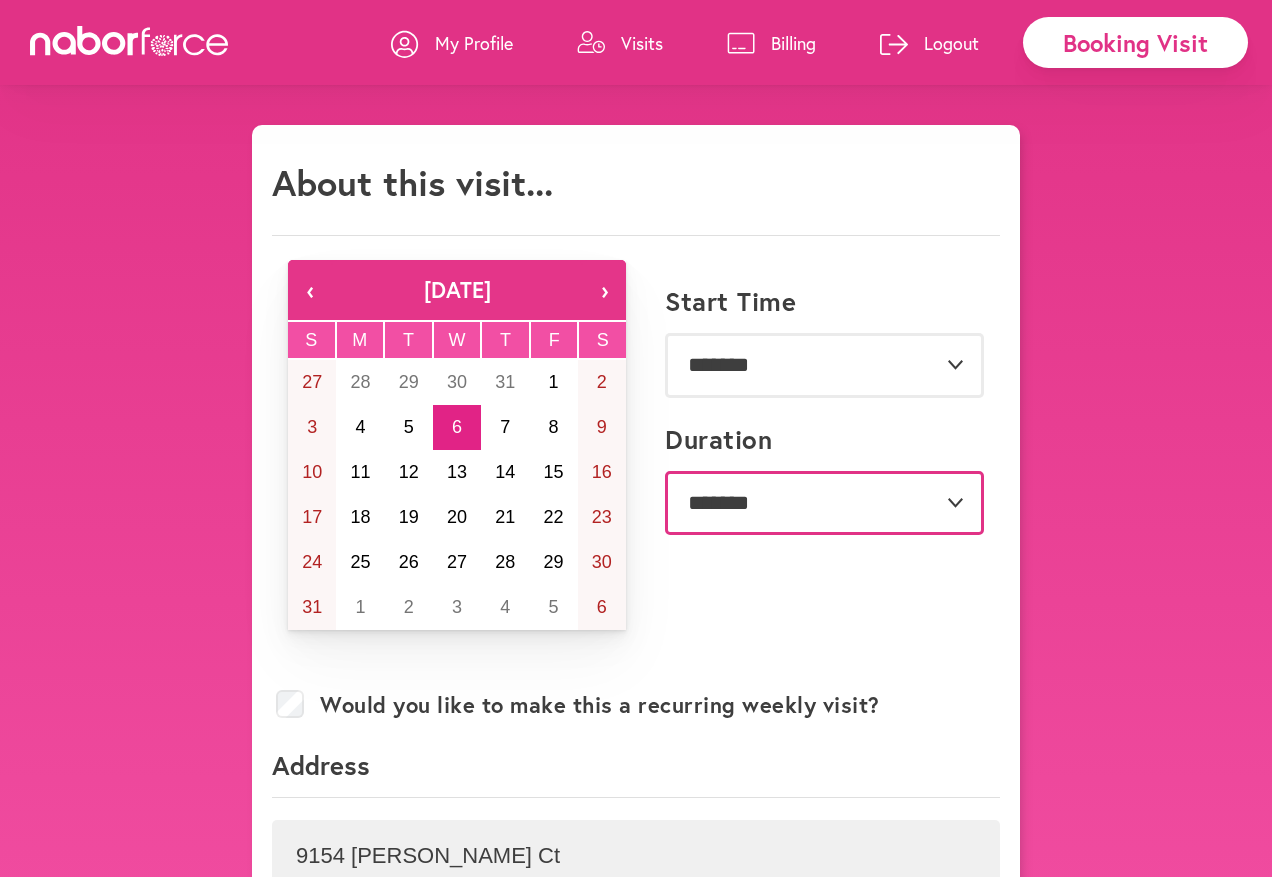 click on "**********" at bounding box center [824, 503] 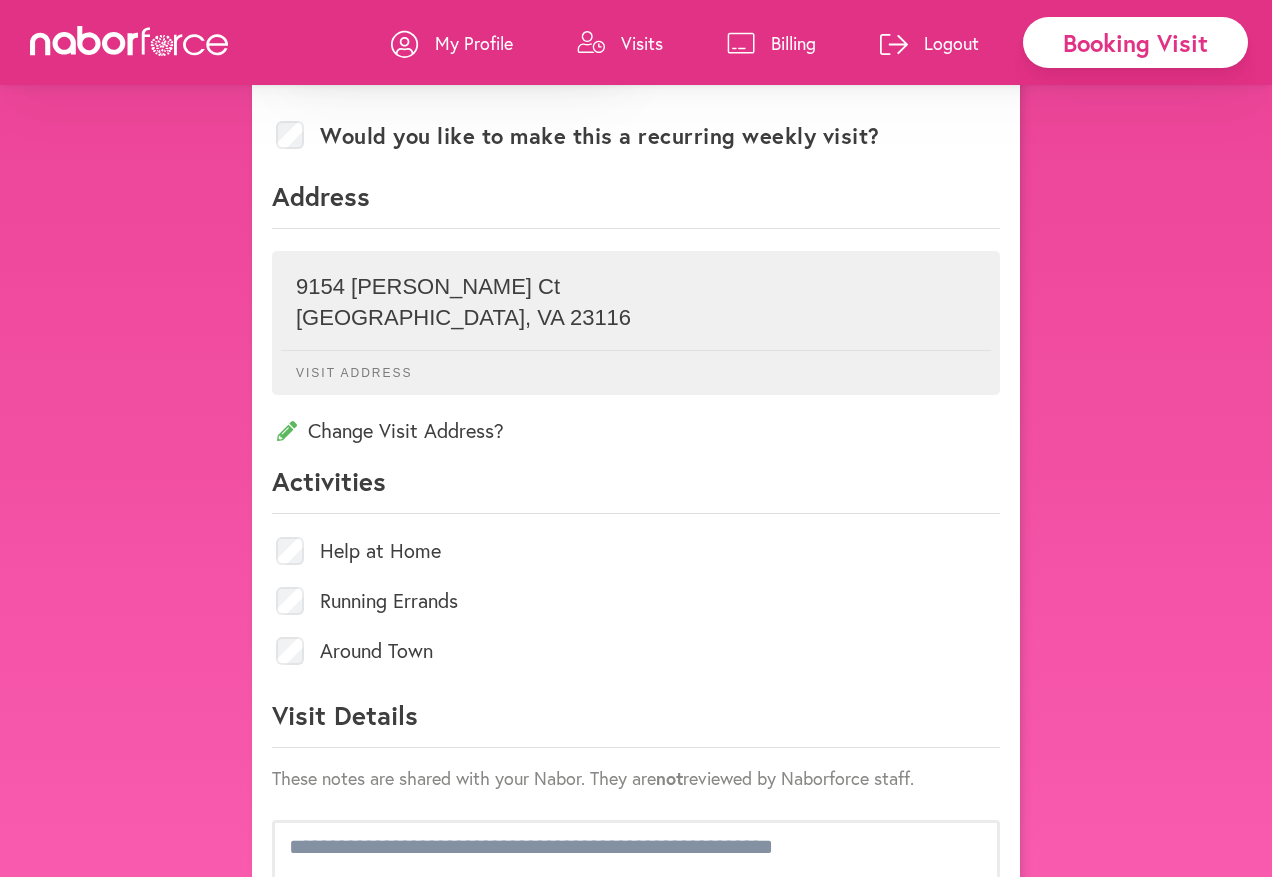 scroll, scrollTop: 700, scrollLeft: 0, axis: vertical 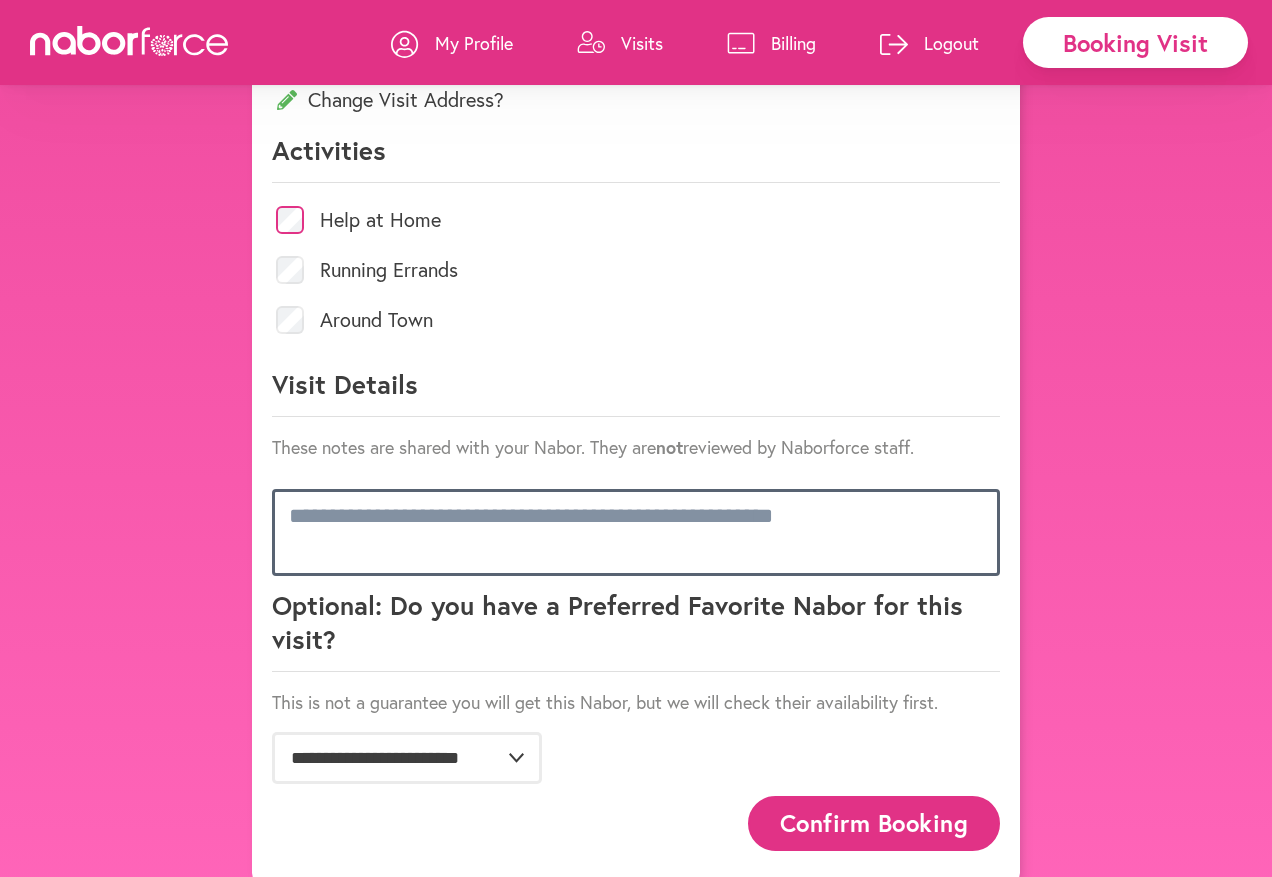 click at bounding box center [636, 532] 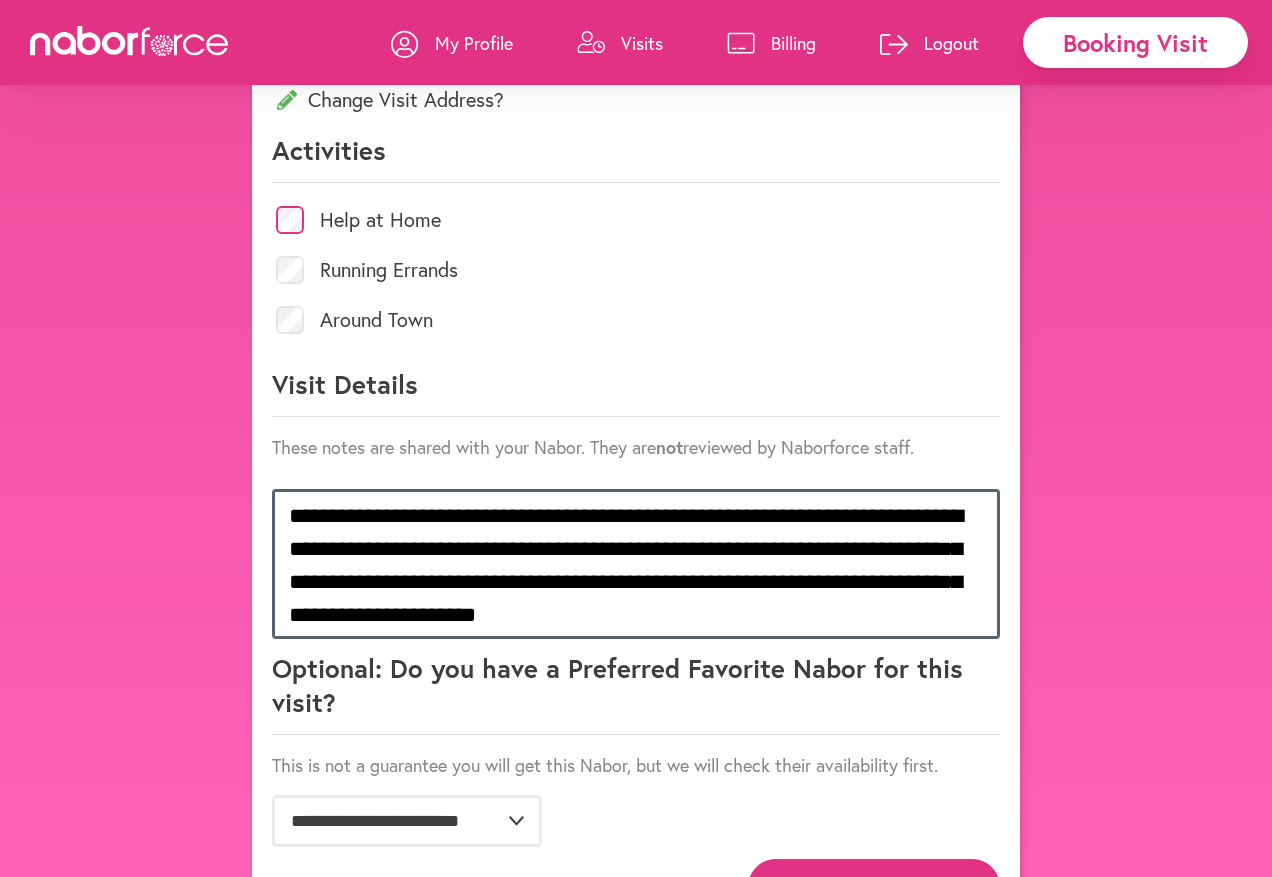 scroll, scrollTop: 990, scrollLeft: 0, axis: vertical 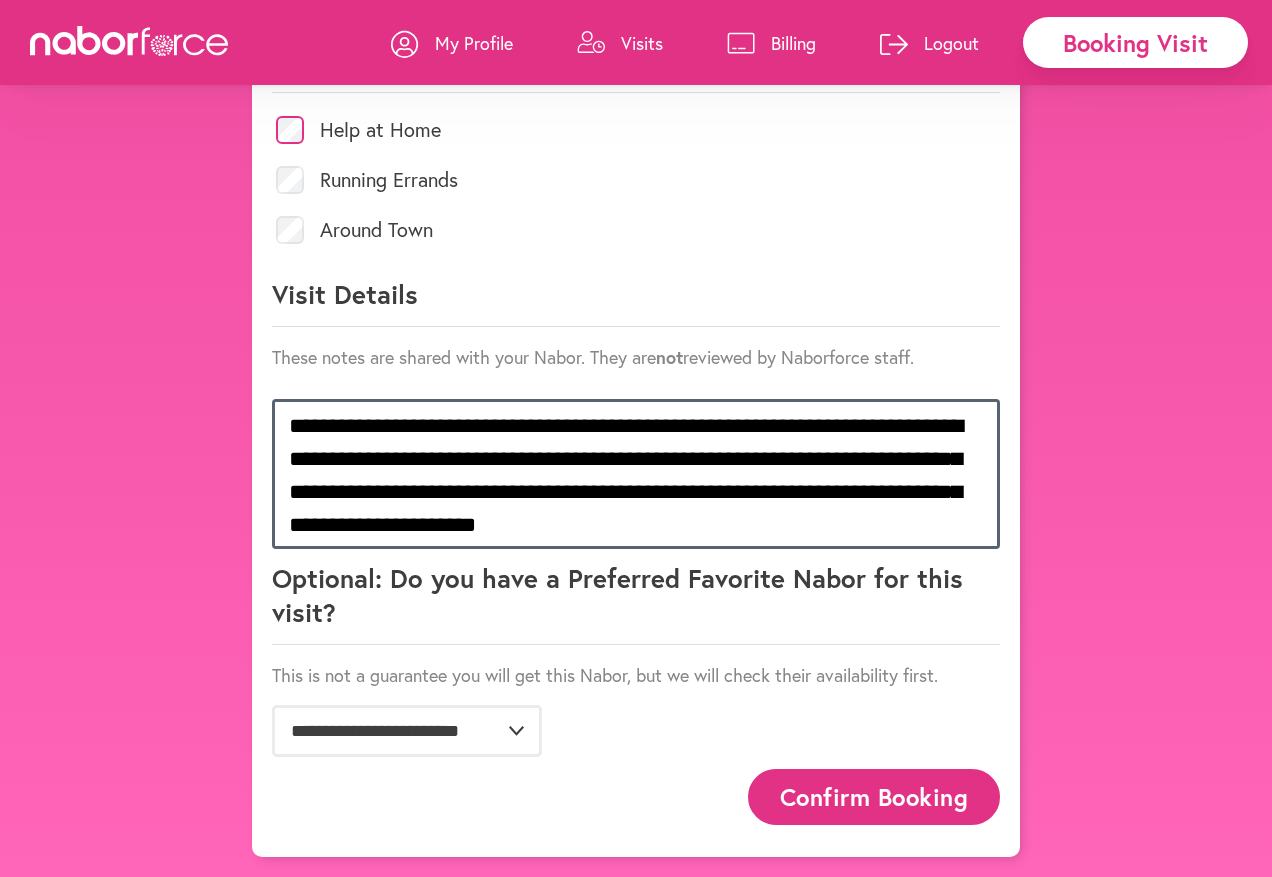 type on "**********" 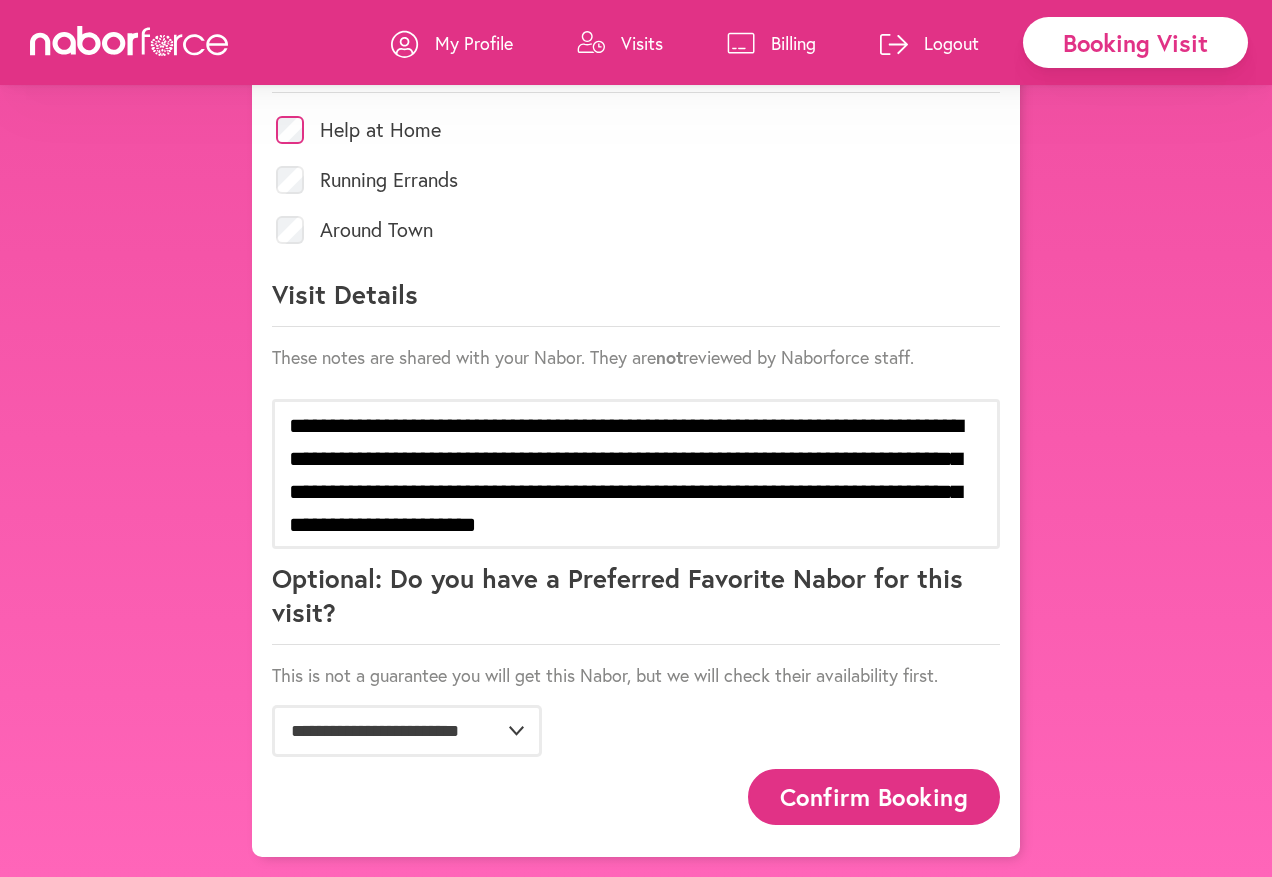 click on "Confirm Booking" at bounding box center (874, 796) 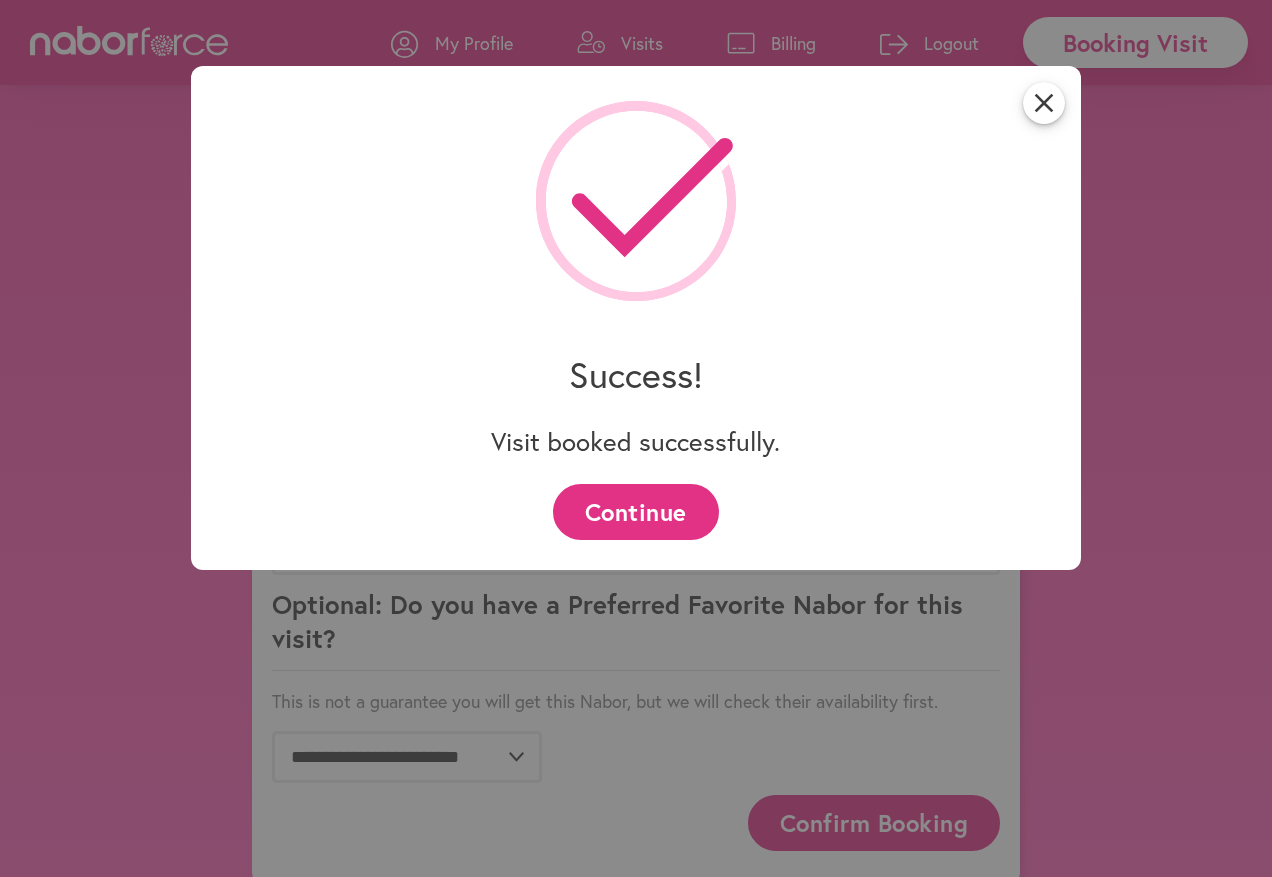 scroll, scrollTop: 990, scrollLeft: 0, axis: vertical 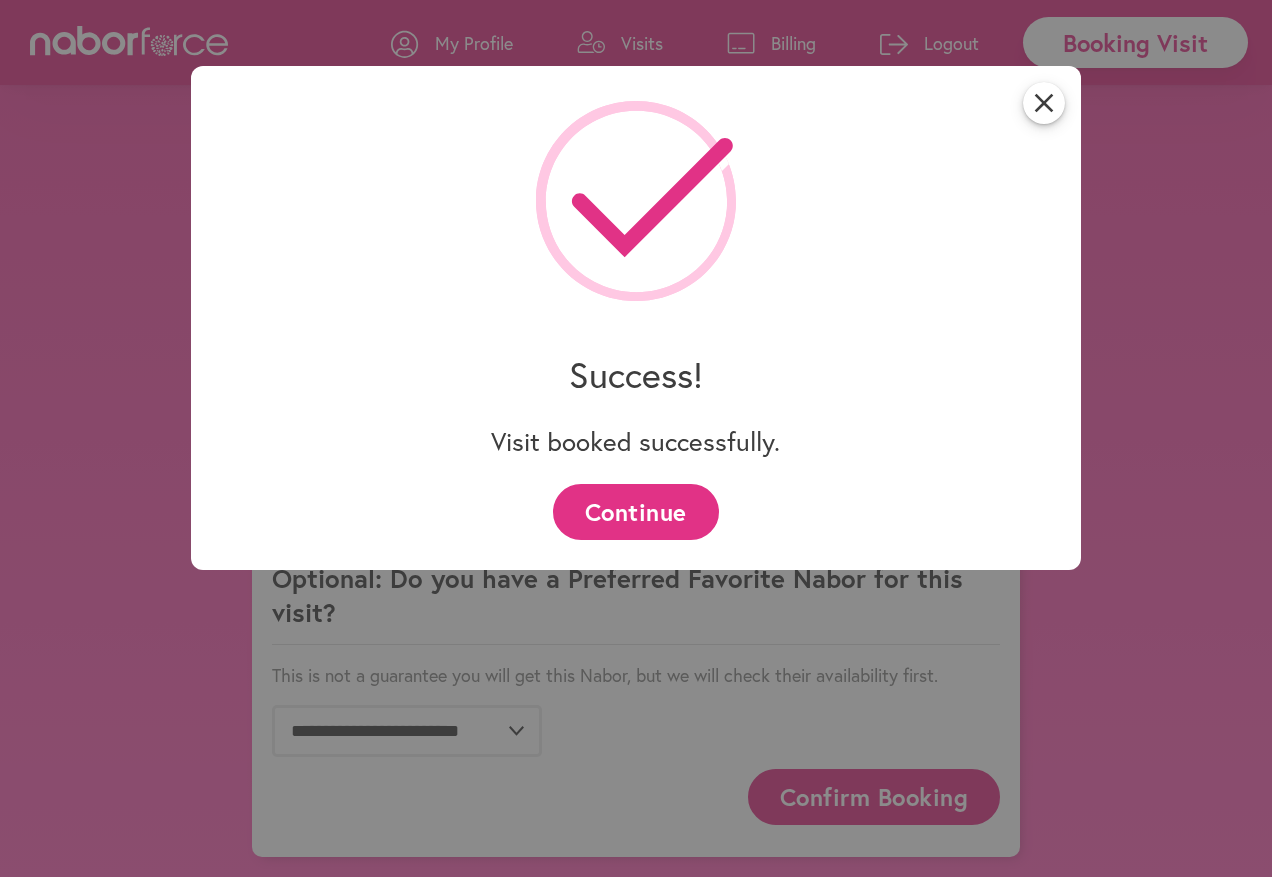 click on "Continue" at bounding box center [635, 511] 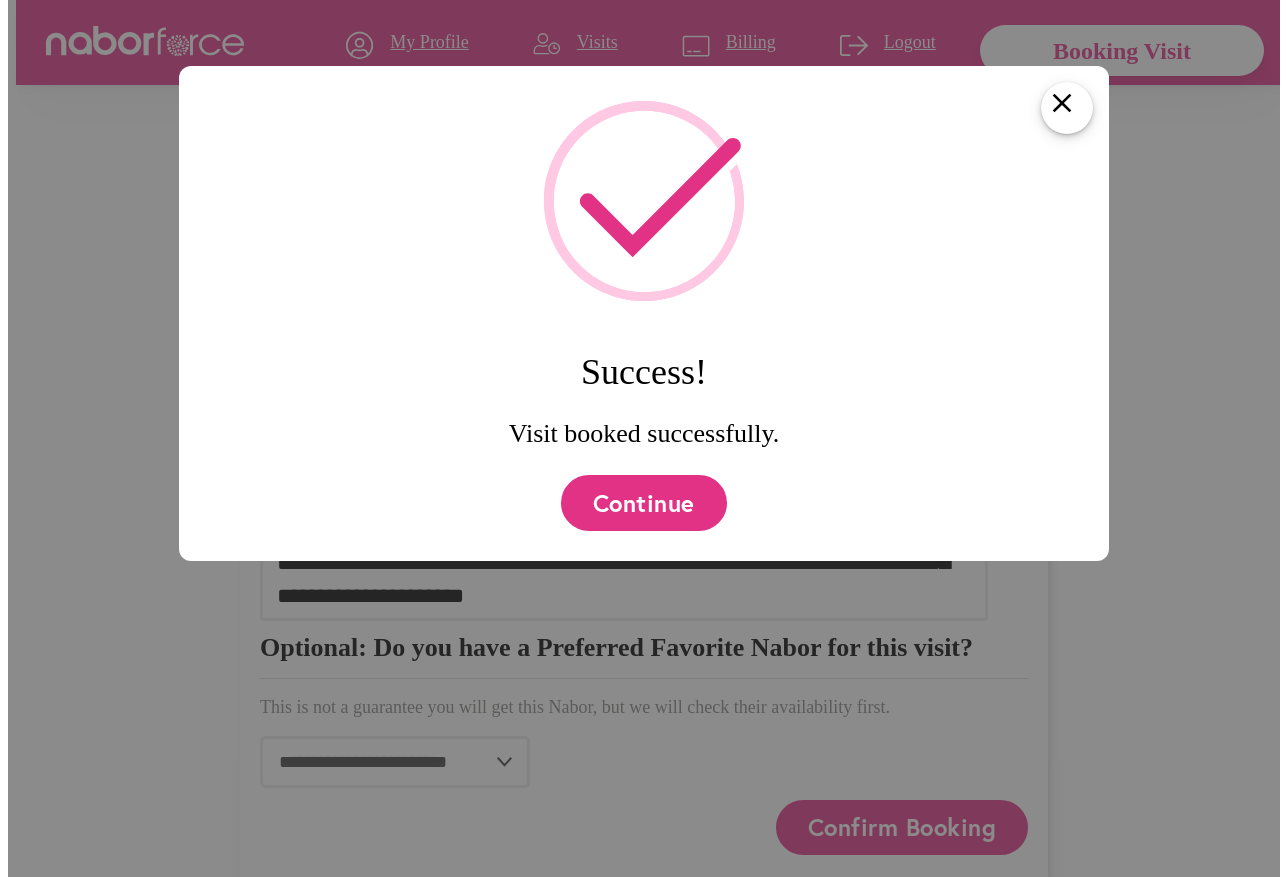 scroll, scrollTop: 0, scrollLeft: 0, axis: both 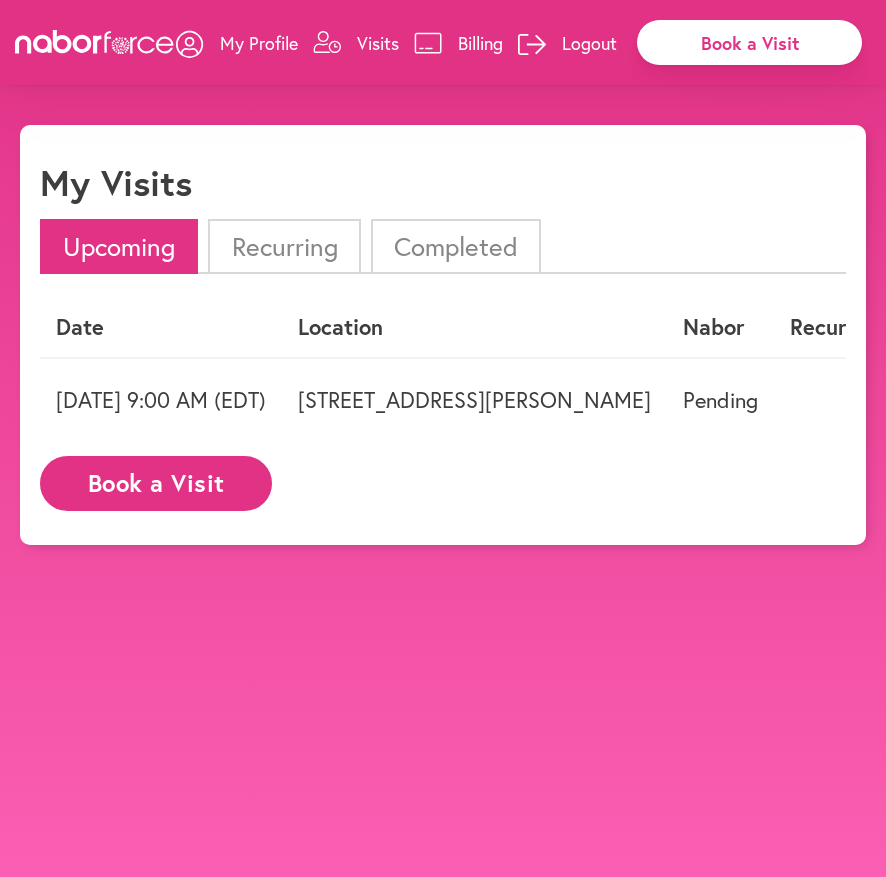 click on "Logout" at bounding box center [589, 43] 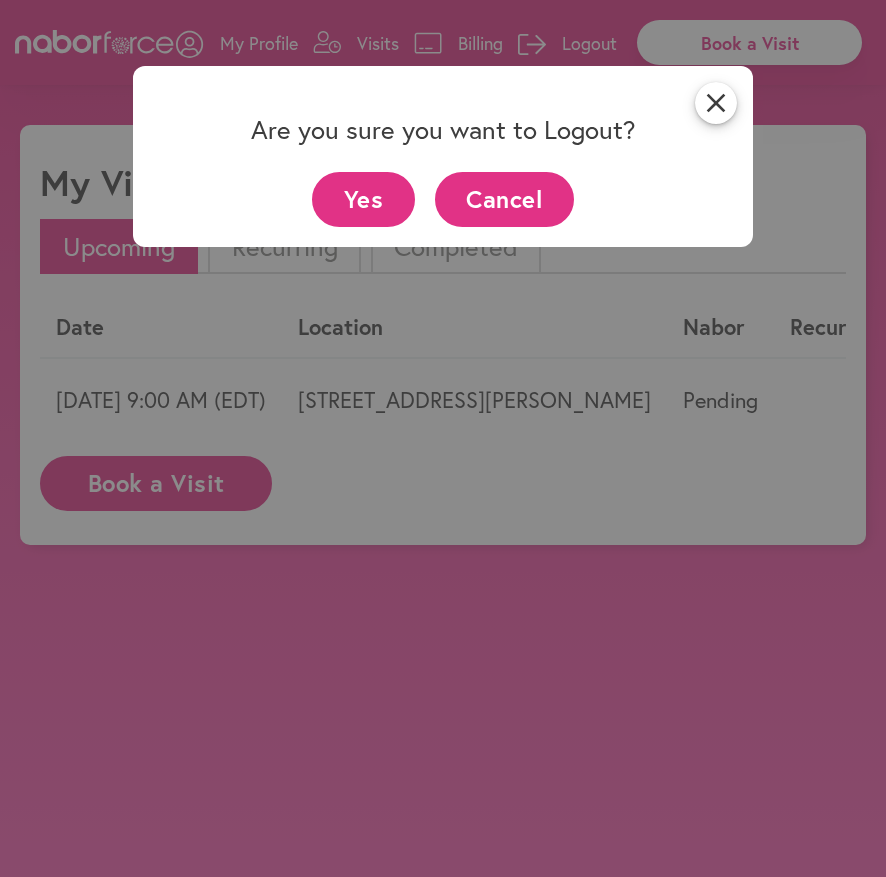 click on "Yes" at bounding box center (363, 199) 